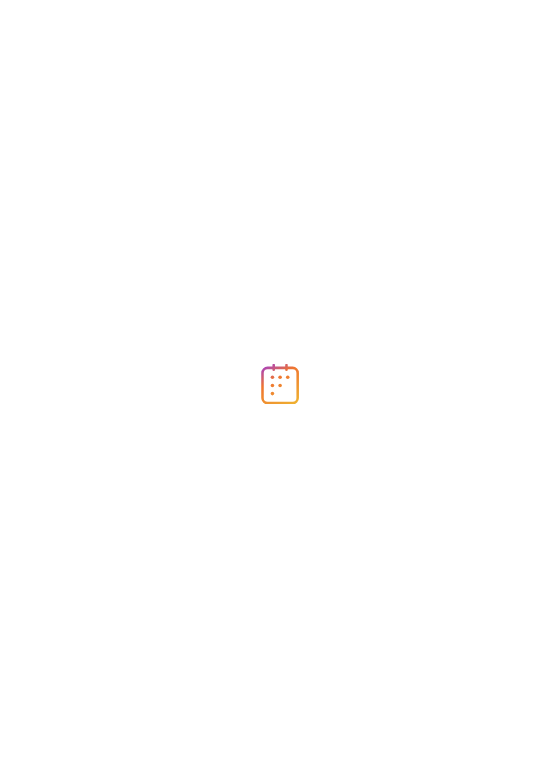 scroll, scrollTop: 0, scrollLeft: 0, axis: both 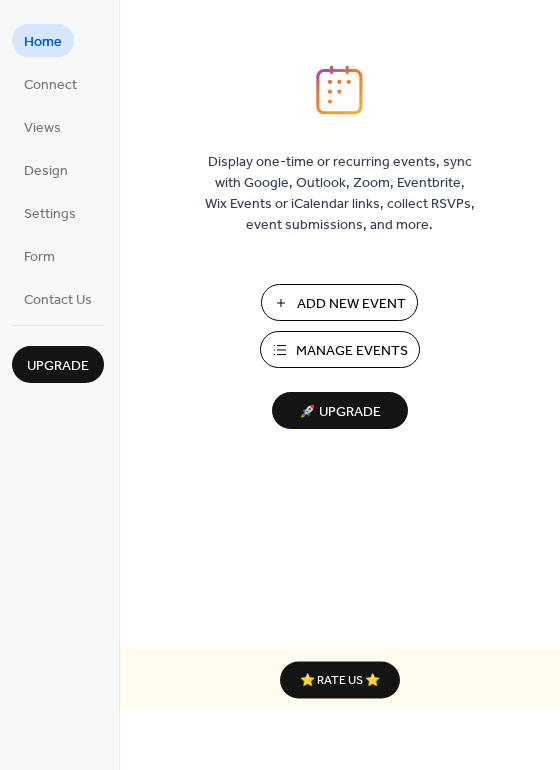 click on "Manage Events" at bounding box center (352, 351) 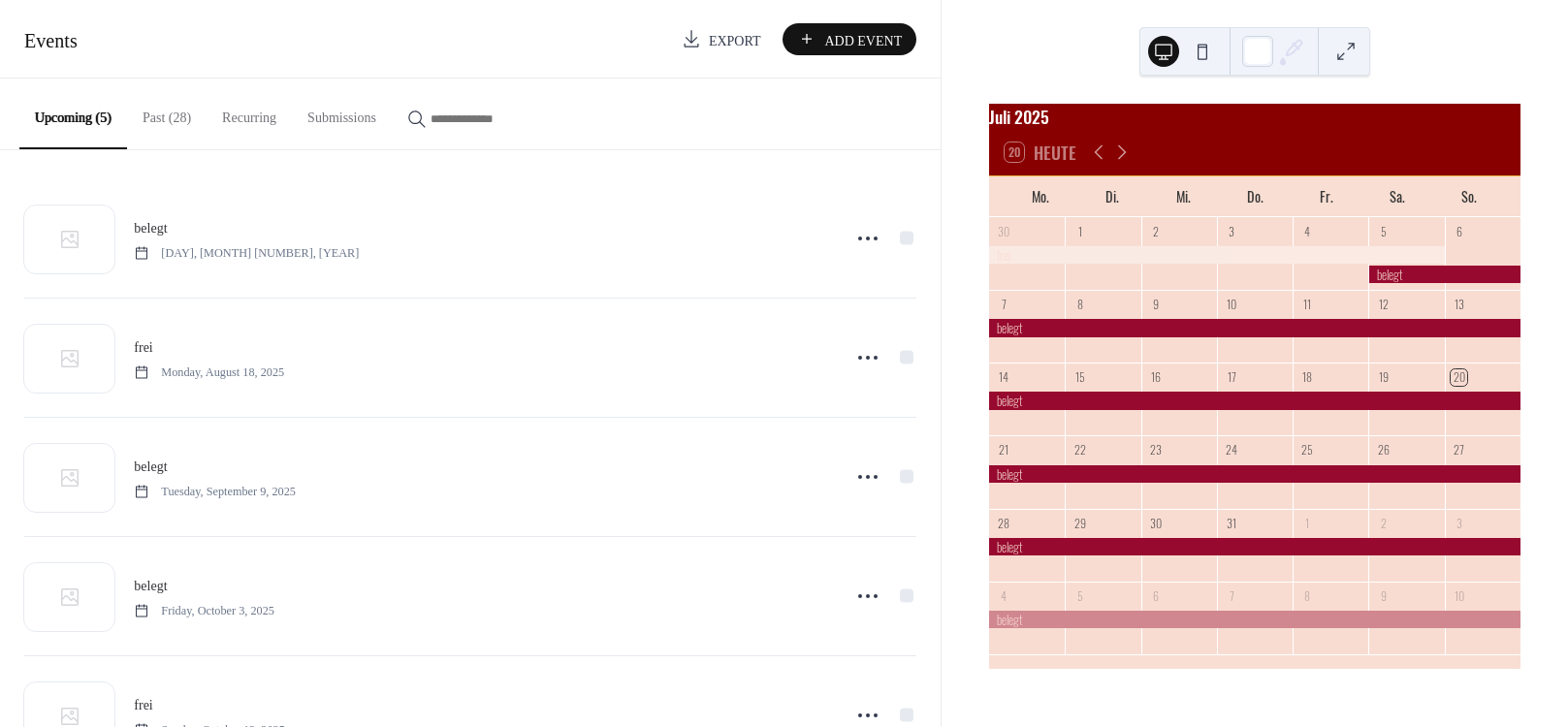 scroll, scrollTop: 0, scrollLeft: 0, axis: both 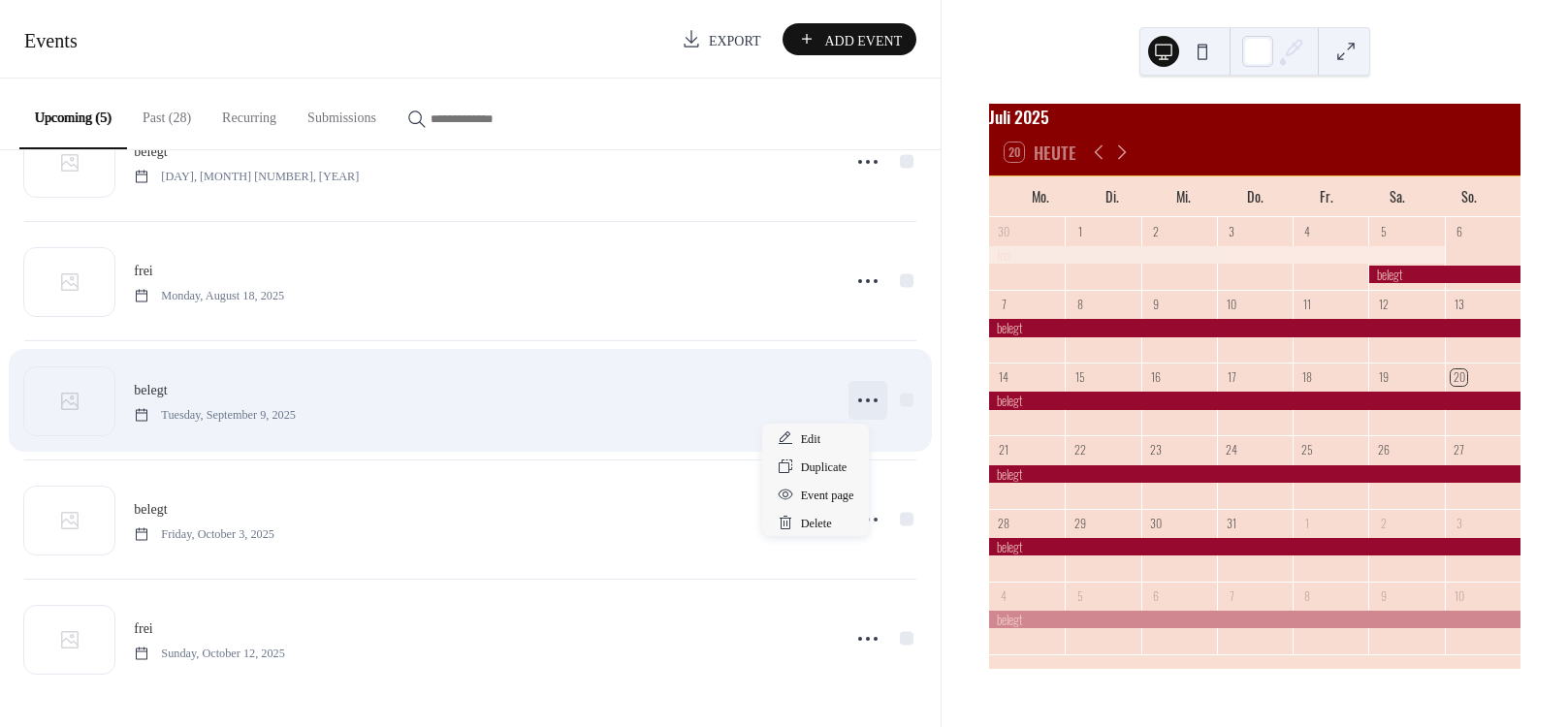 click 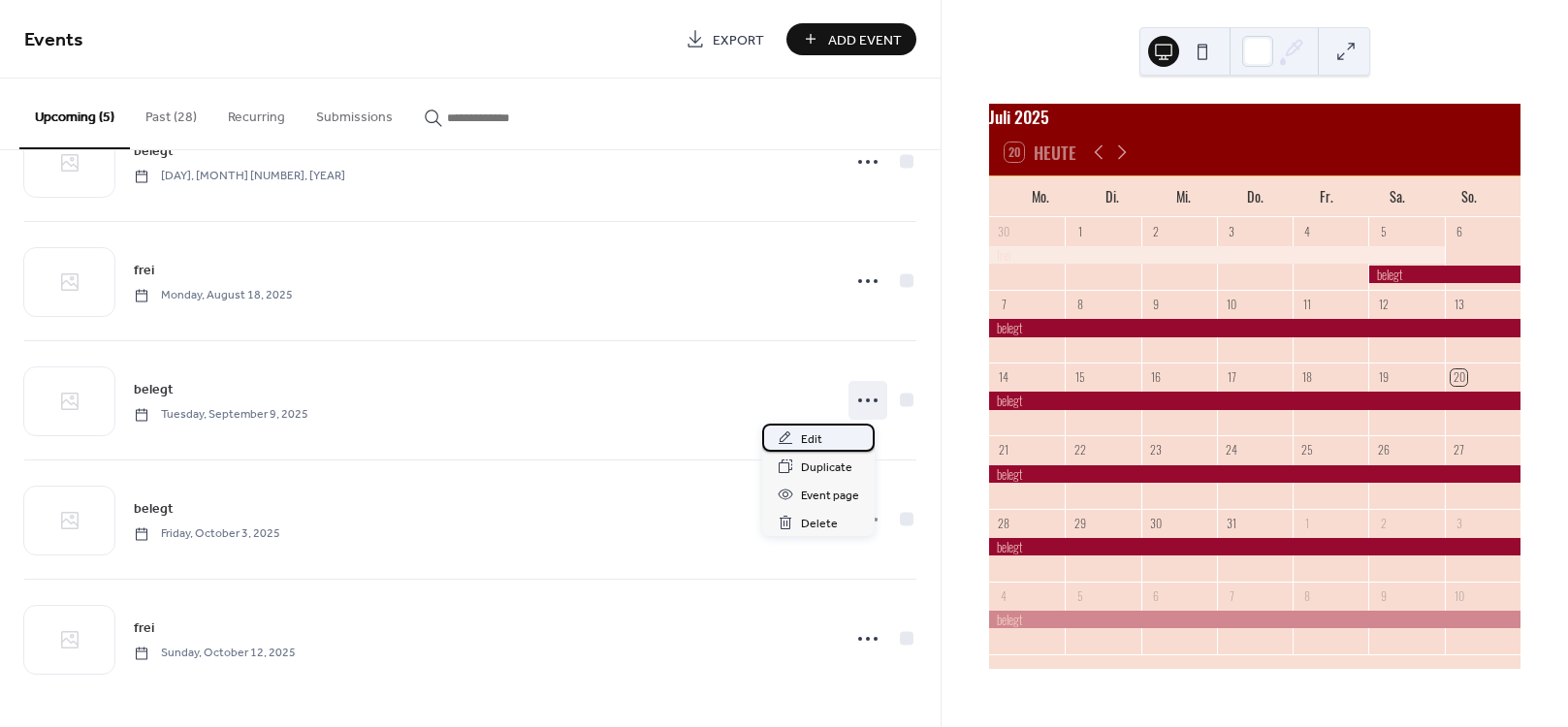 click on "Edit" at bounding box center (812, 439) 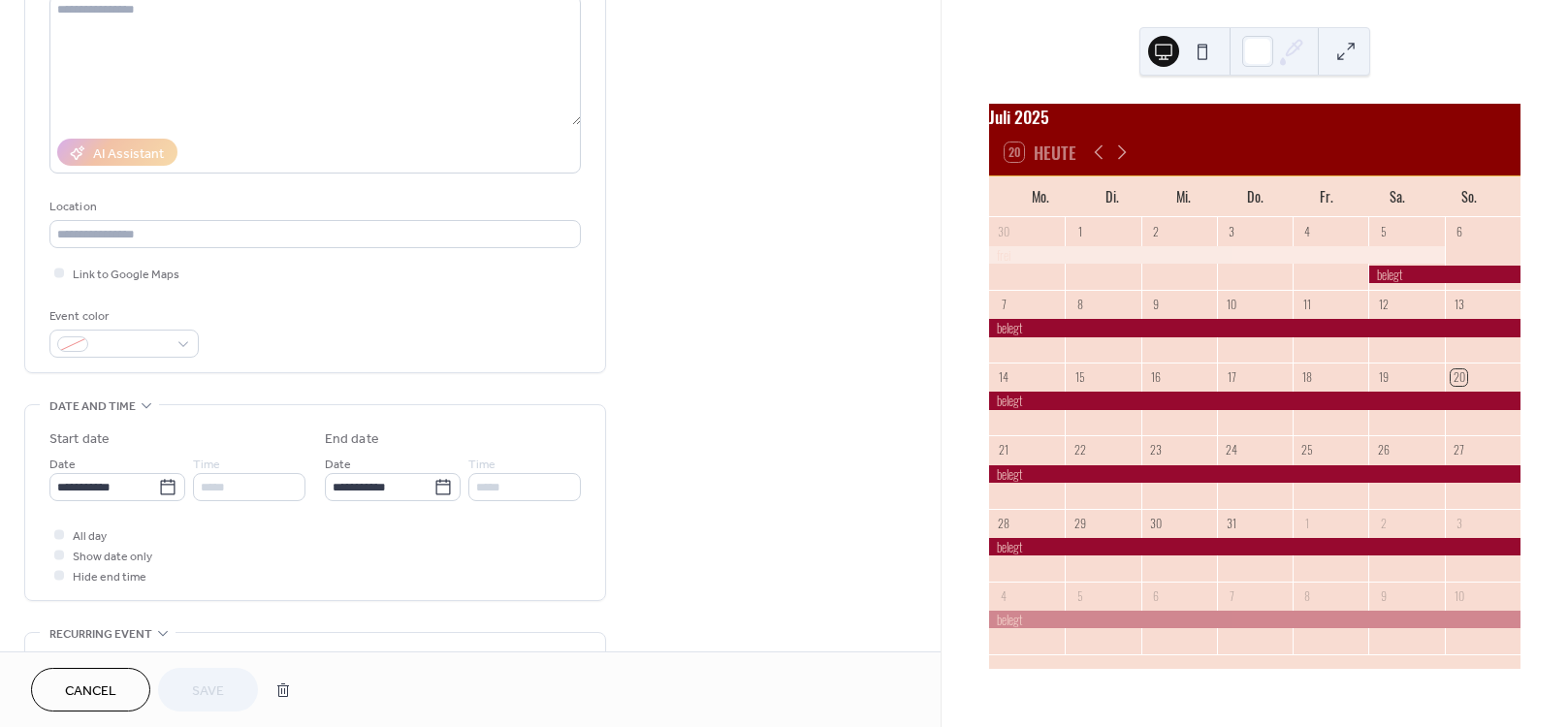 scroll, scrollTop: 291, scrollLeft: 0, axis: vertical 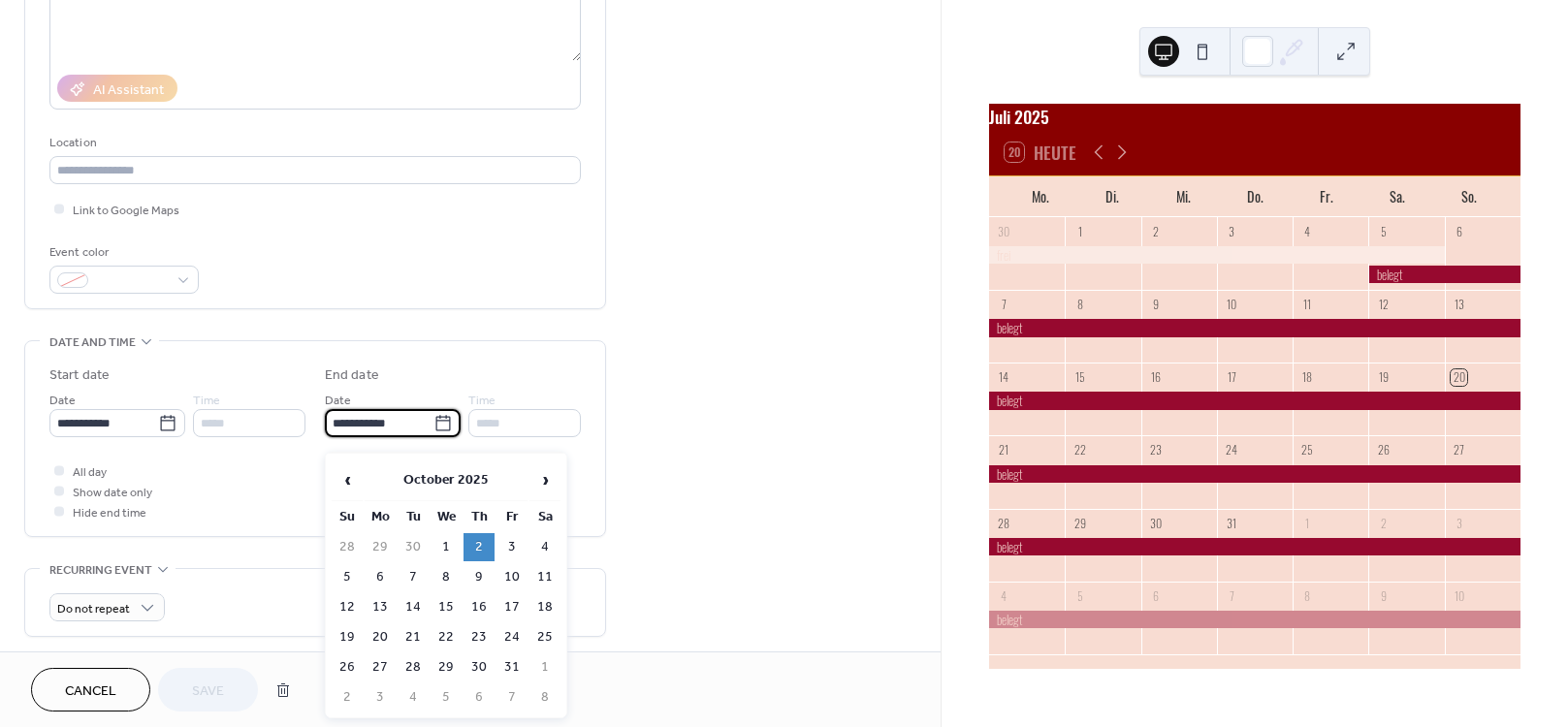 click on "**********" at bounding box center (379, 423) 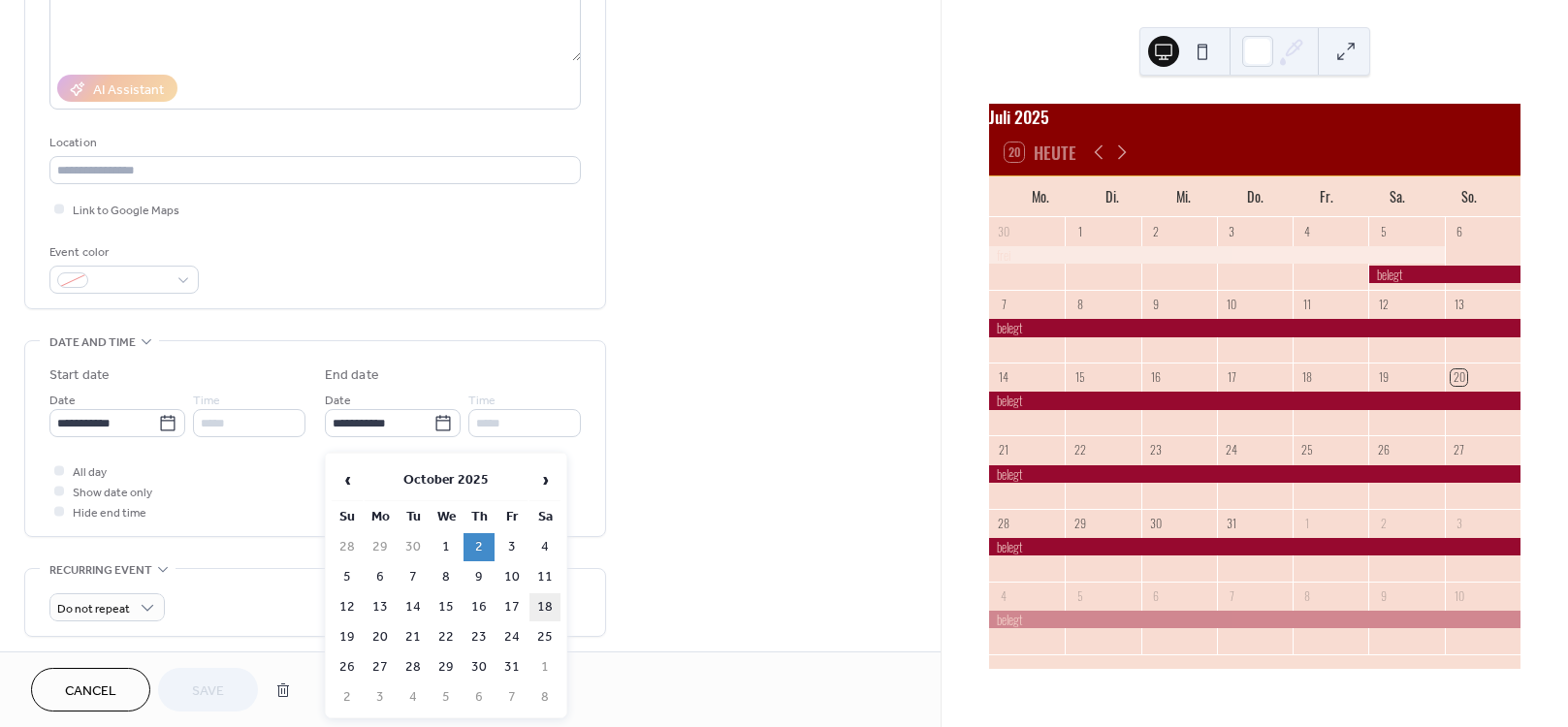 click on "18" at bounding box center (545, 607) 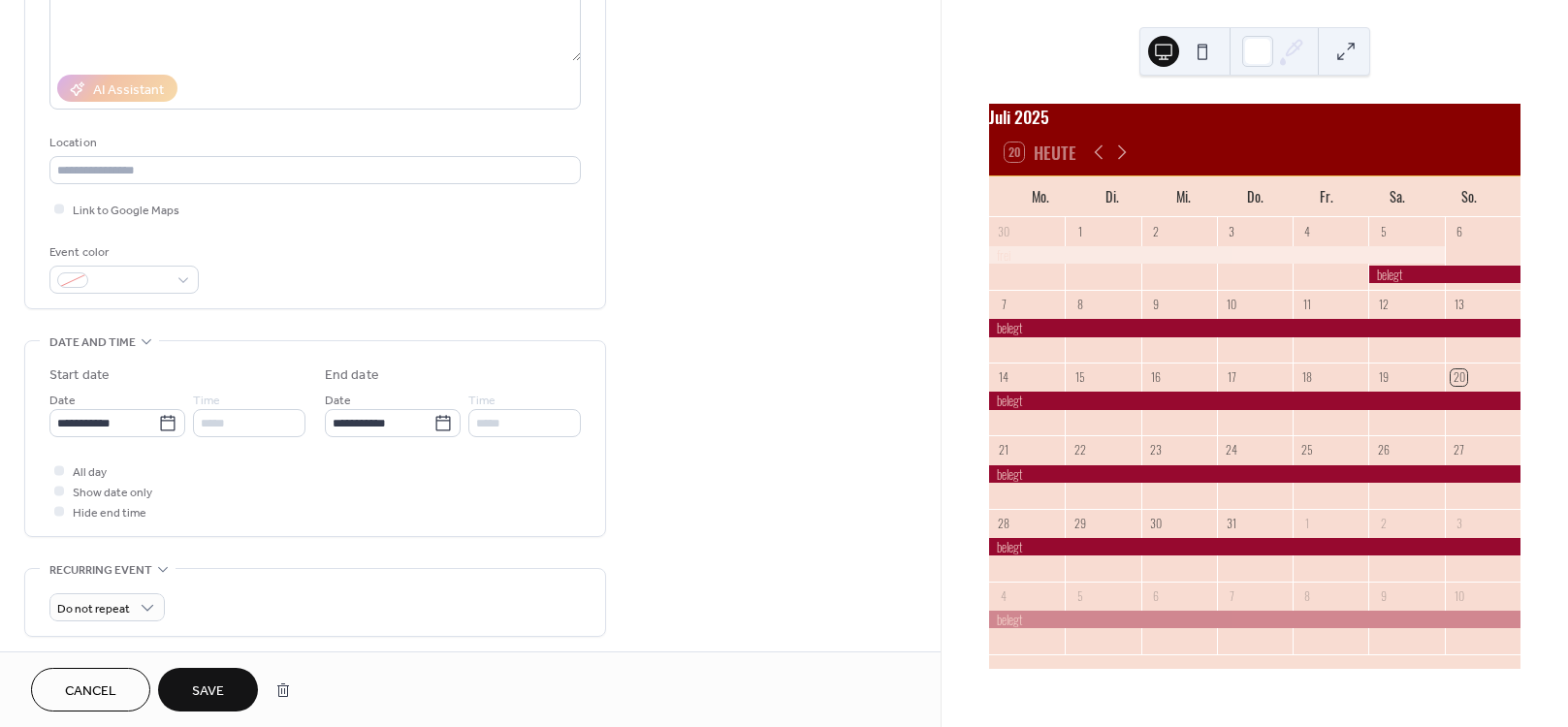 click on "Save" at bounding box center [208, 691] 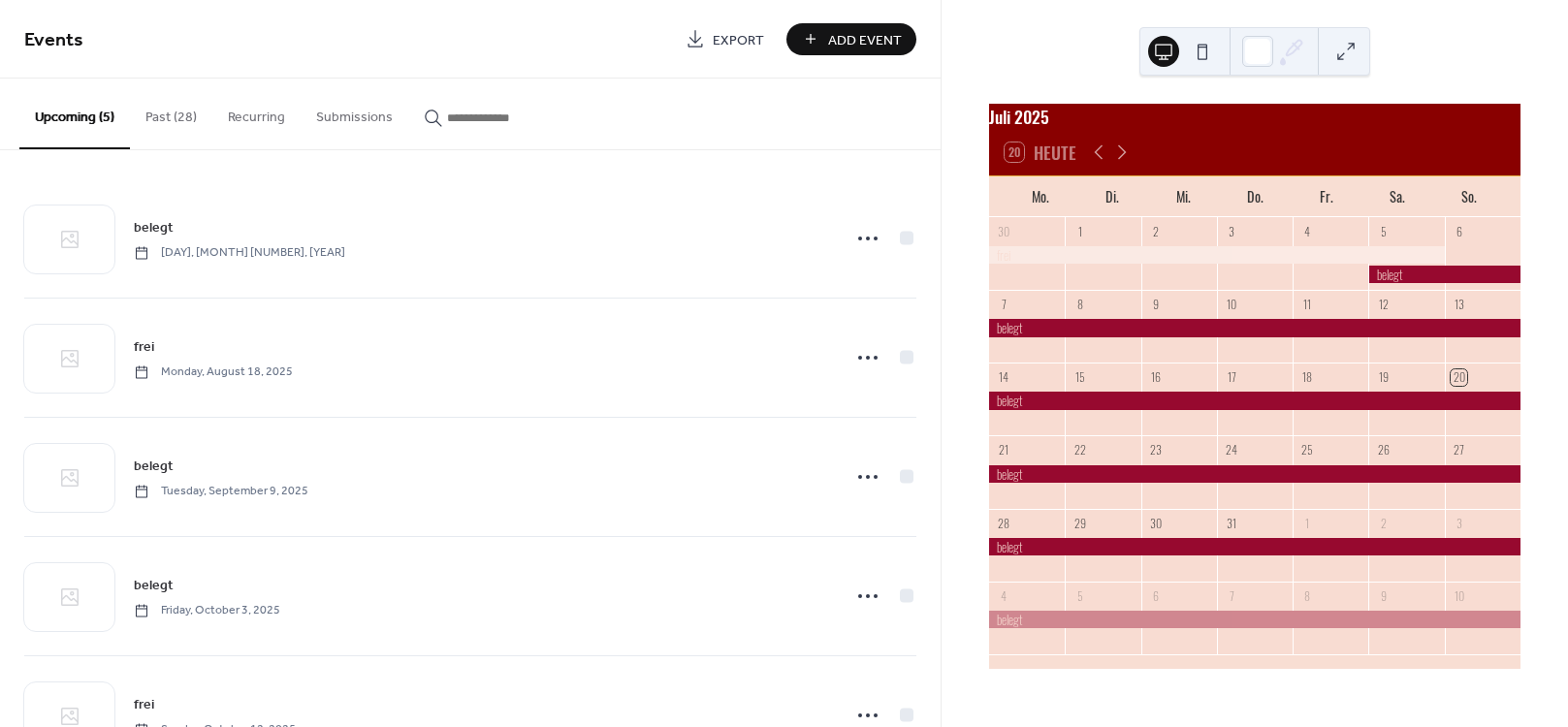 click on "Add Event" at bounding box center [865, 40] 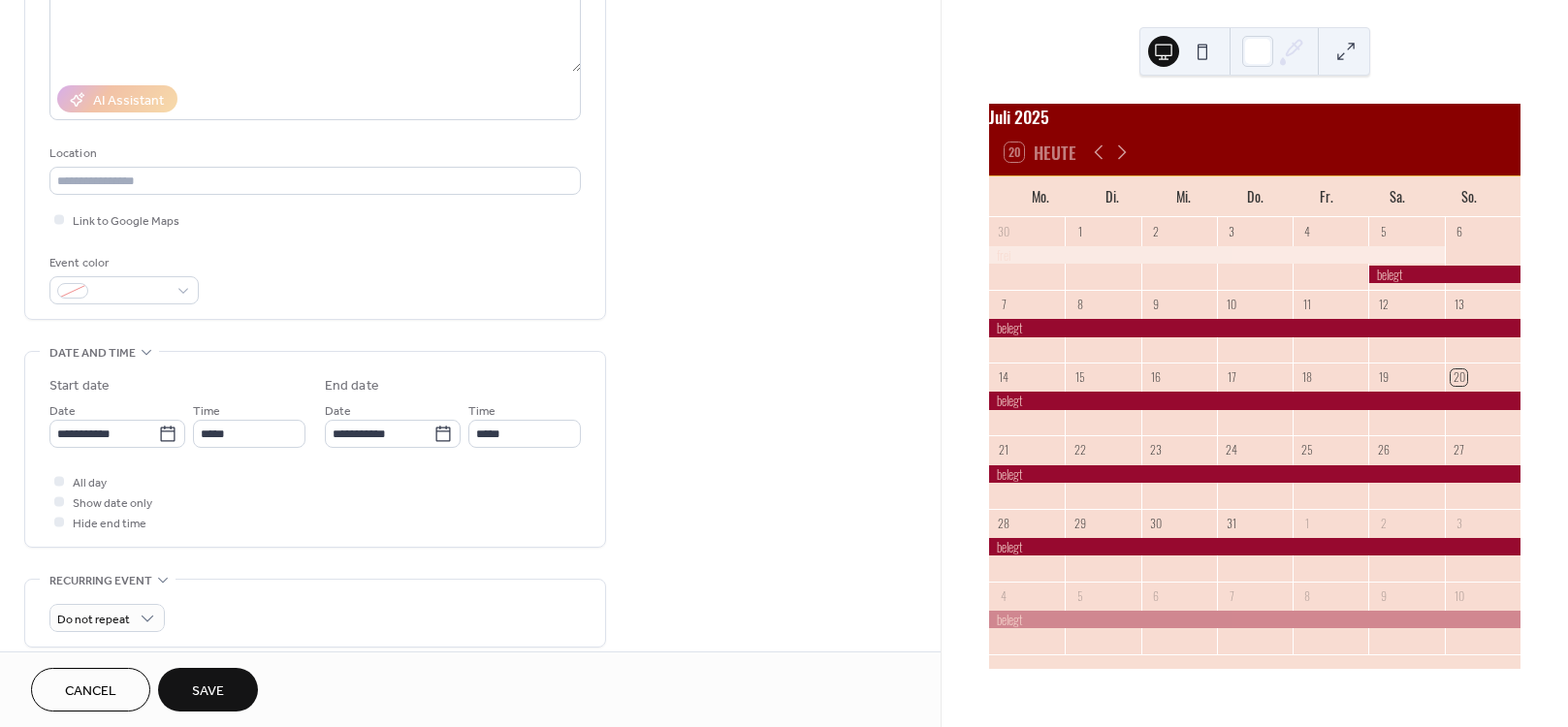 scroll, scrollTop: 361, scrollLeft: 0, axis: vertical 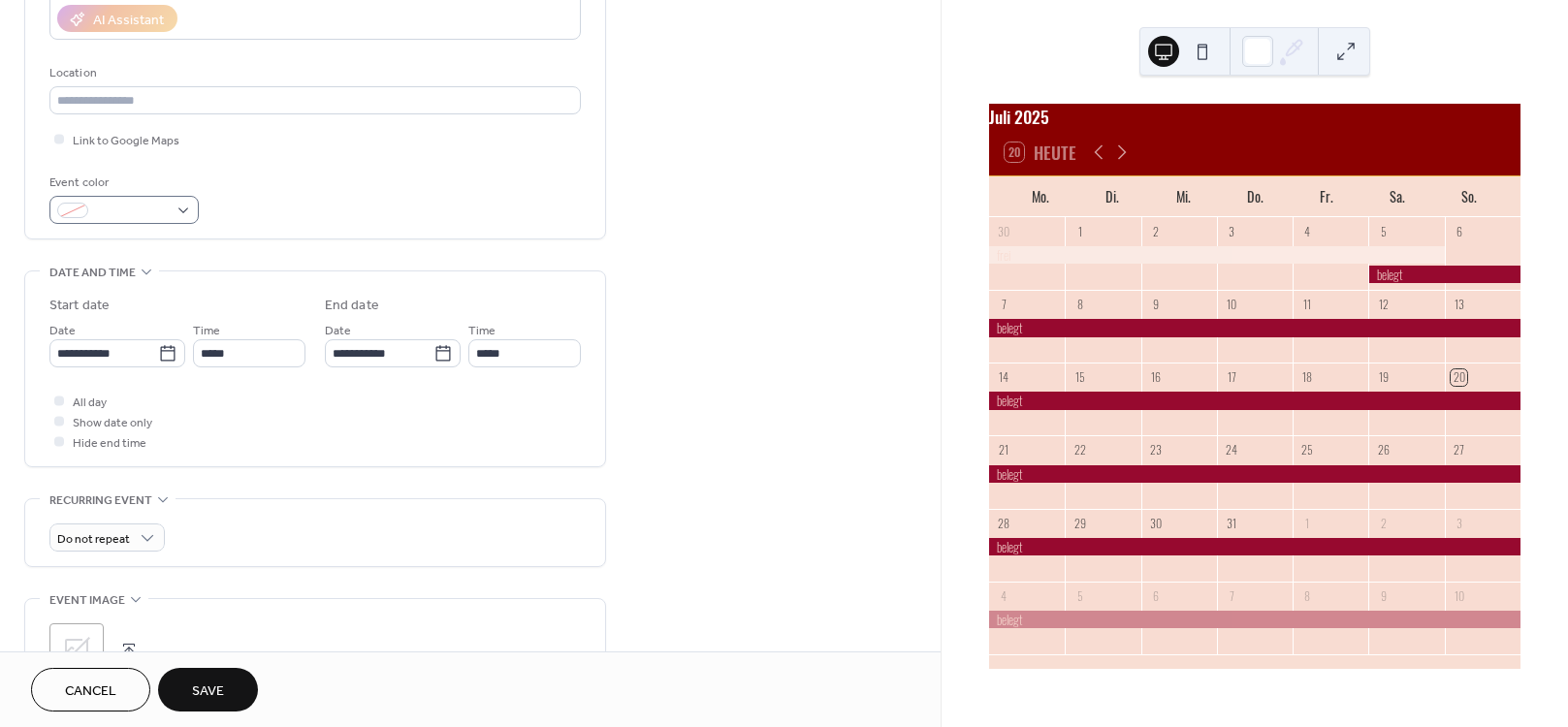 type on "****" 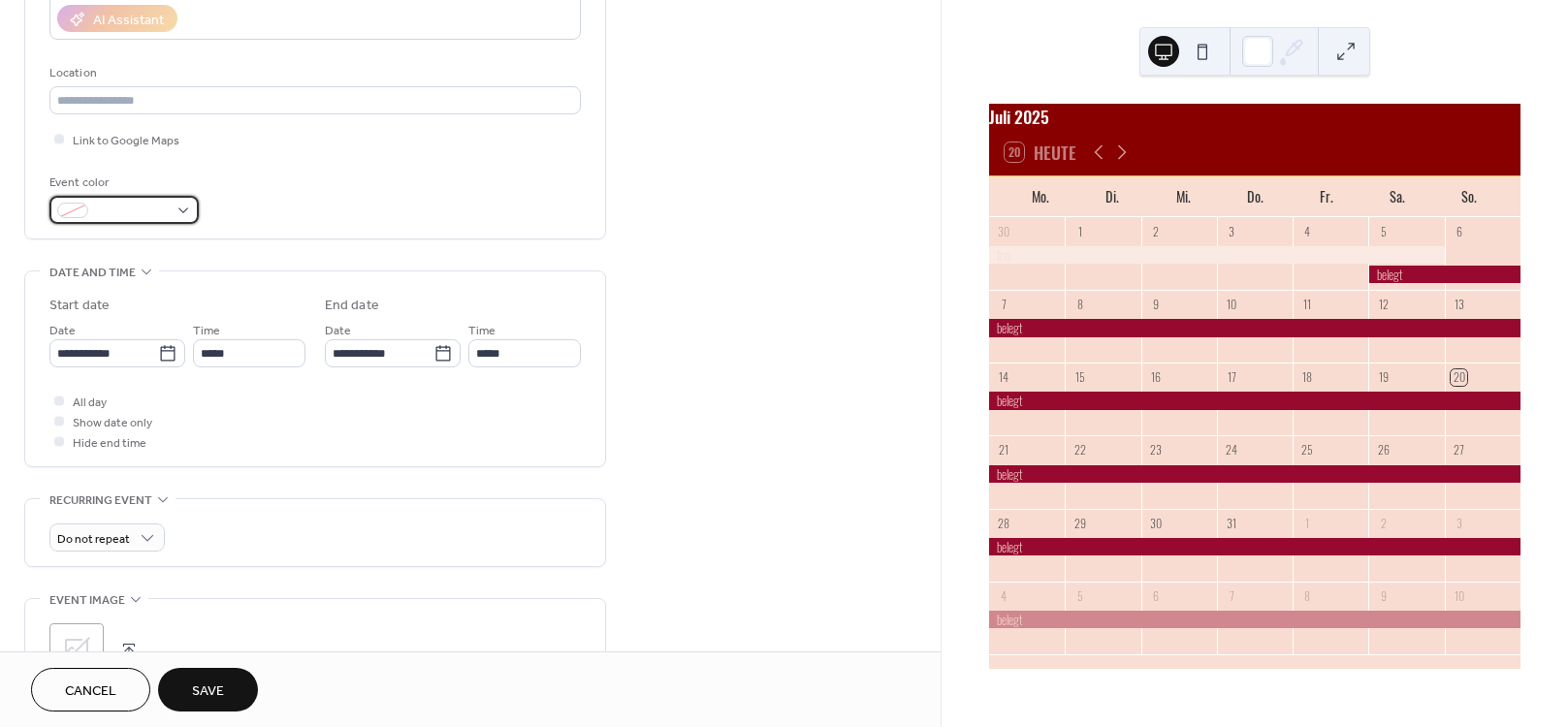click at bounding box center [124, 209] 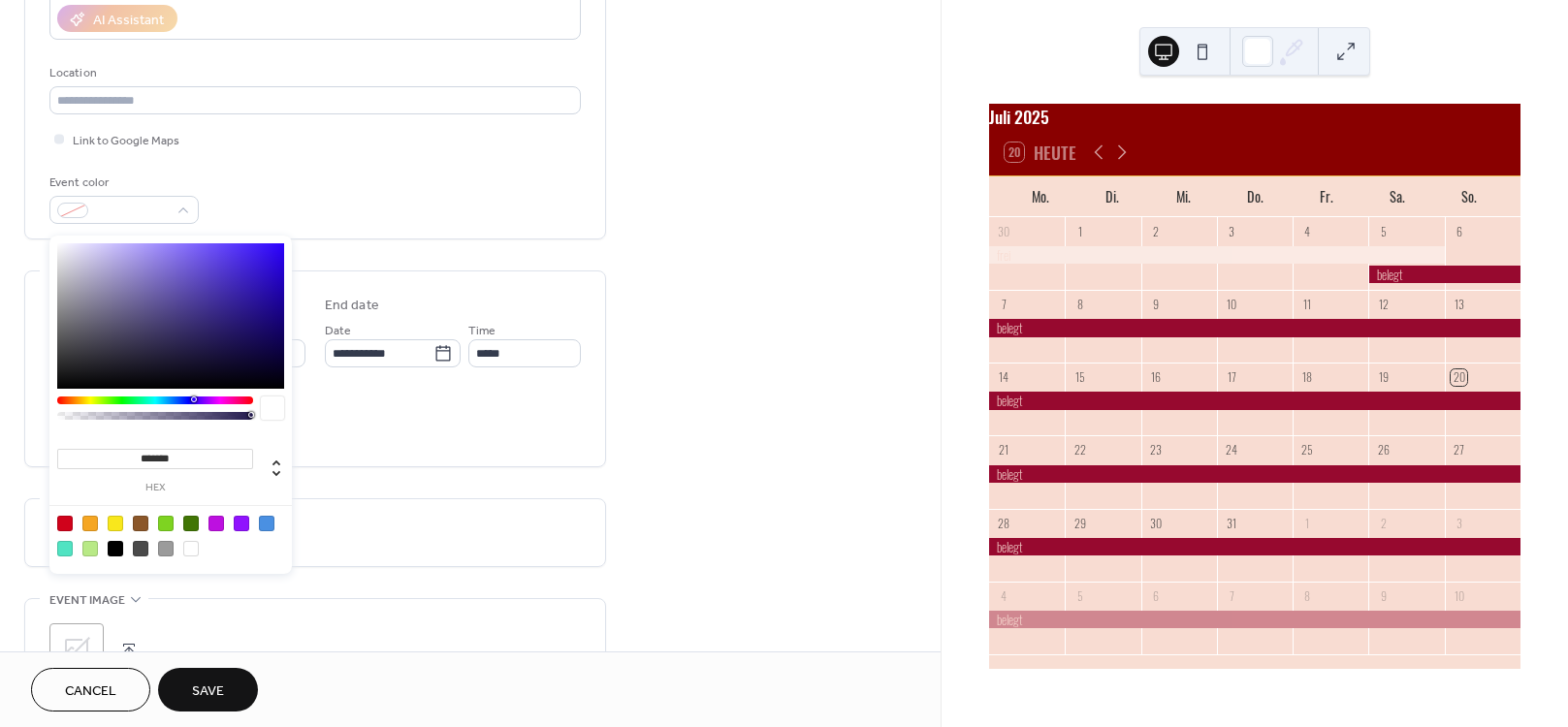 click at bounding box center [191, 549] 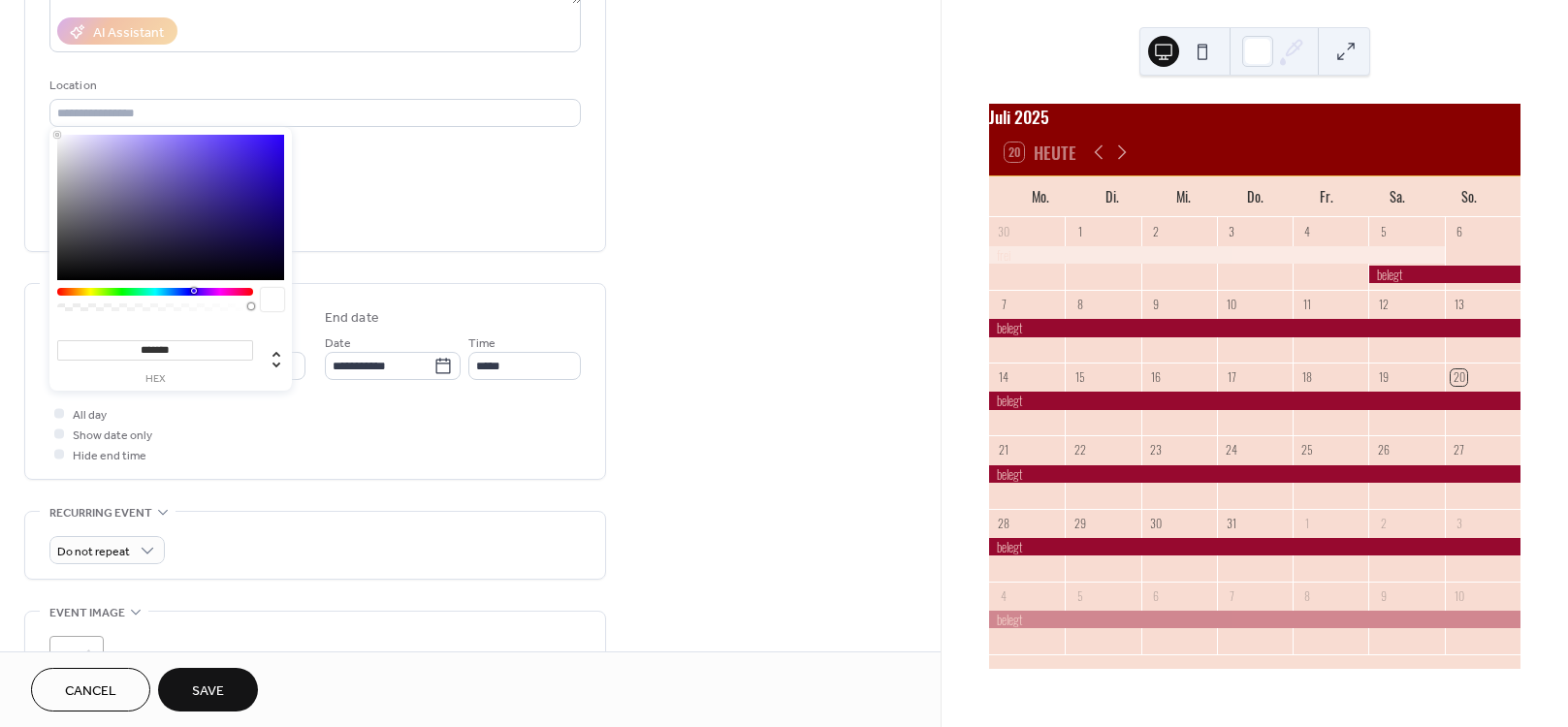 scroll, scrollTop: 302, scrollLeft: 0, axis: vertical 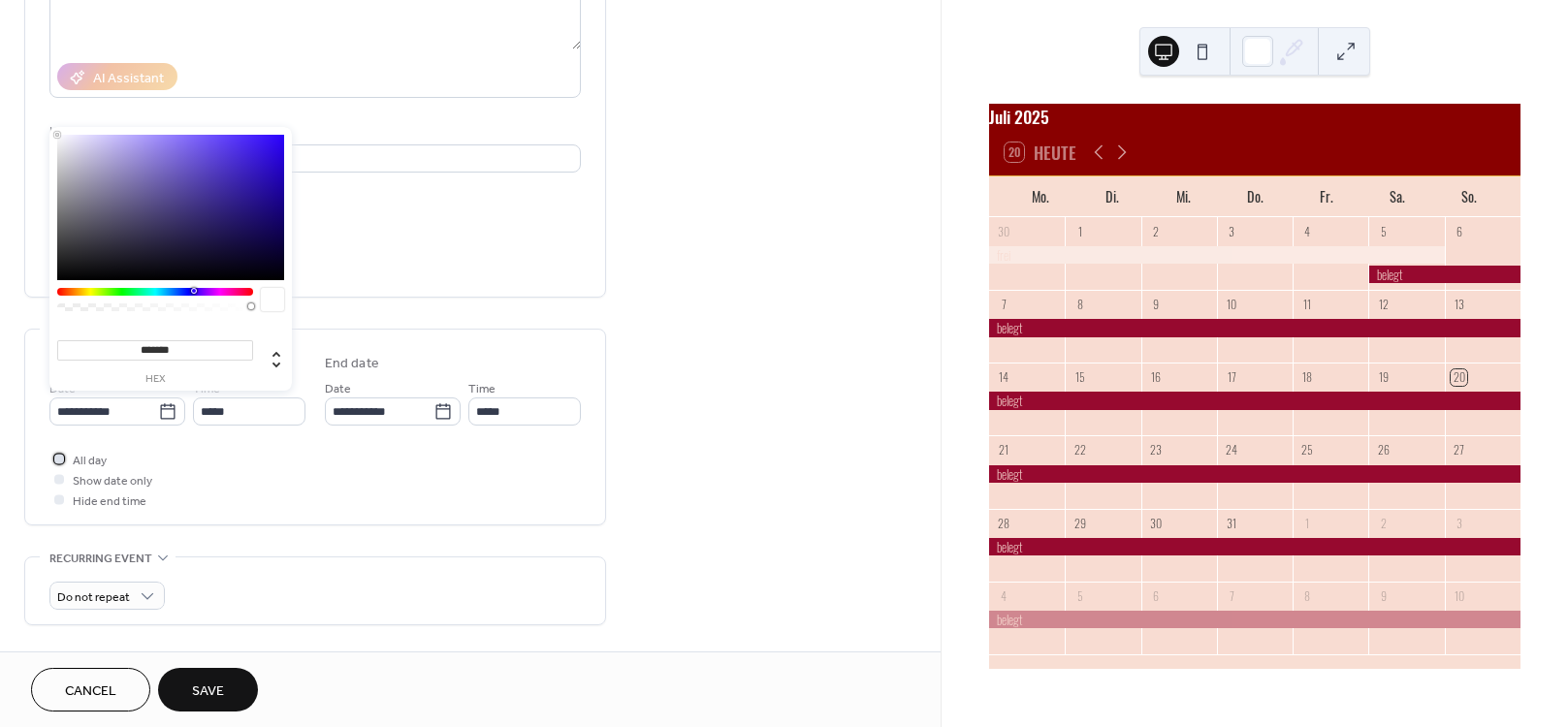 click at bounding box center (59, 458) 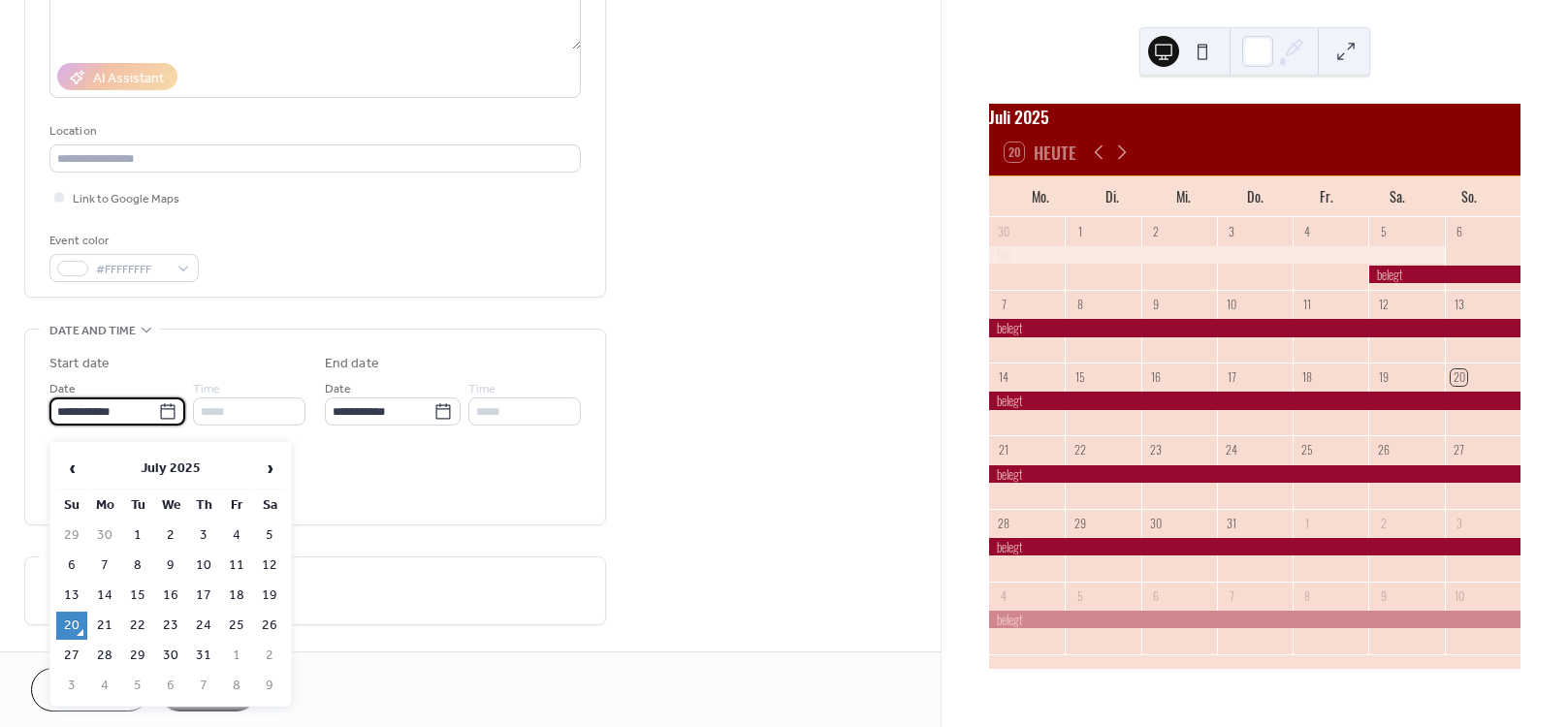 click on "**********" at bounding box center [104, 411] 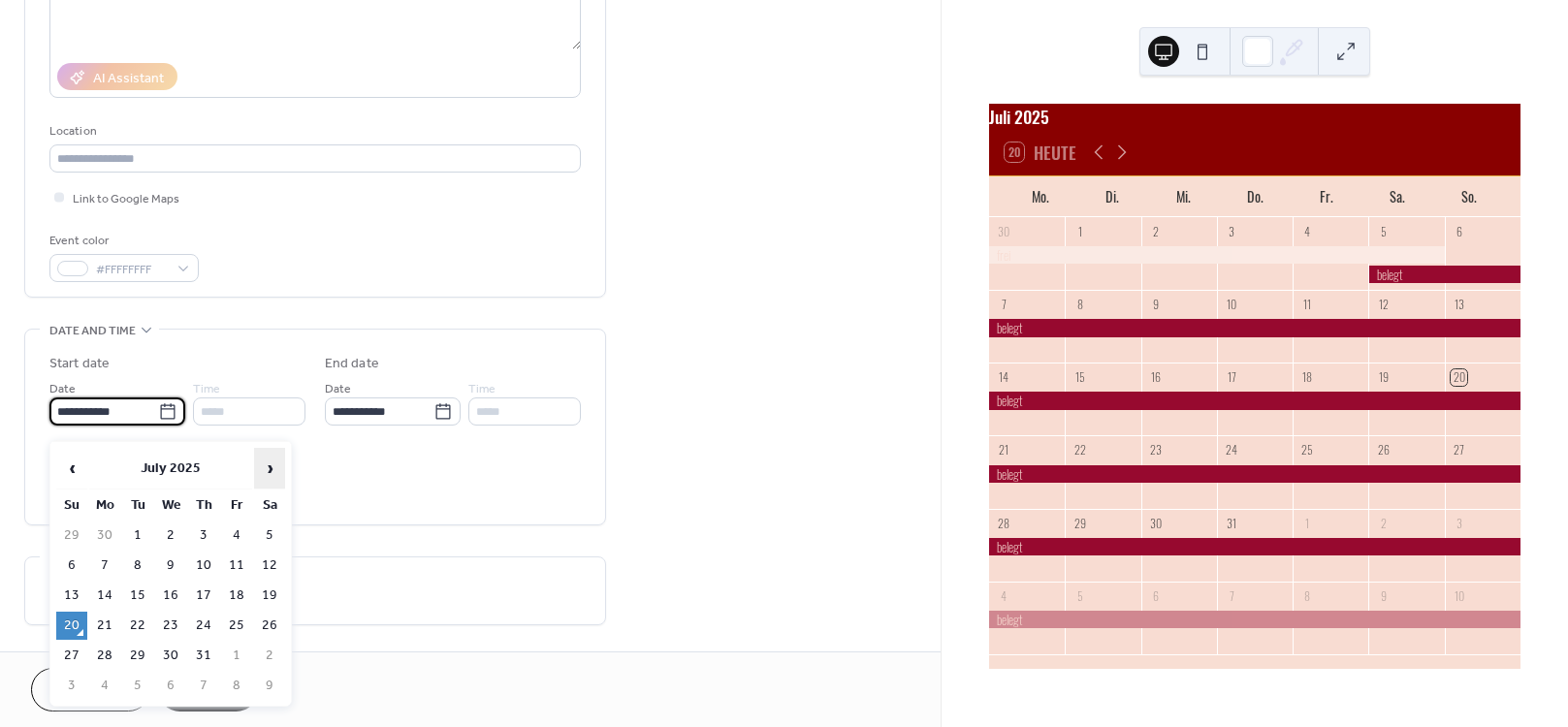 click on "›" at bounding box center [270, 468] 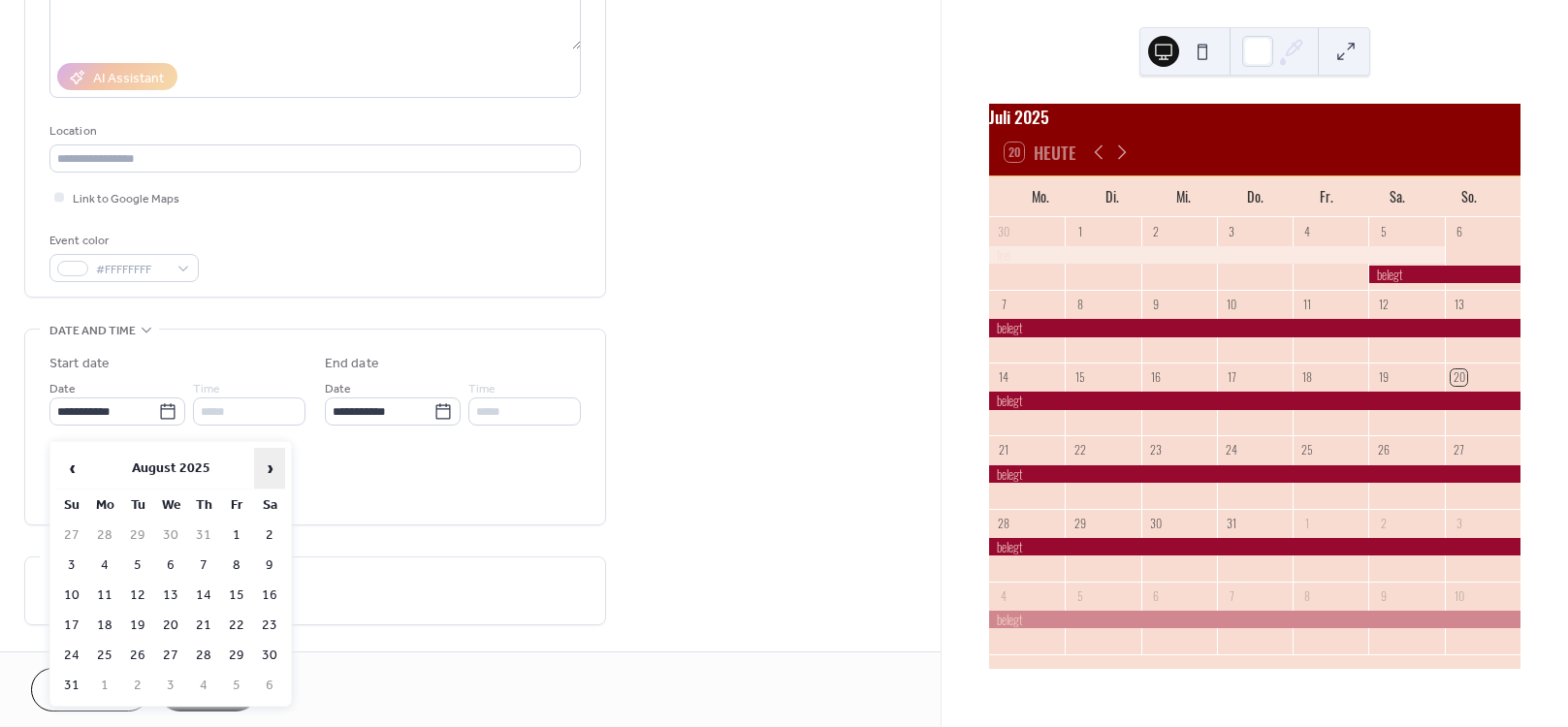 click on "›" at bounding box center (270, 468) 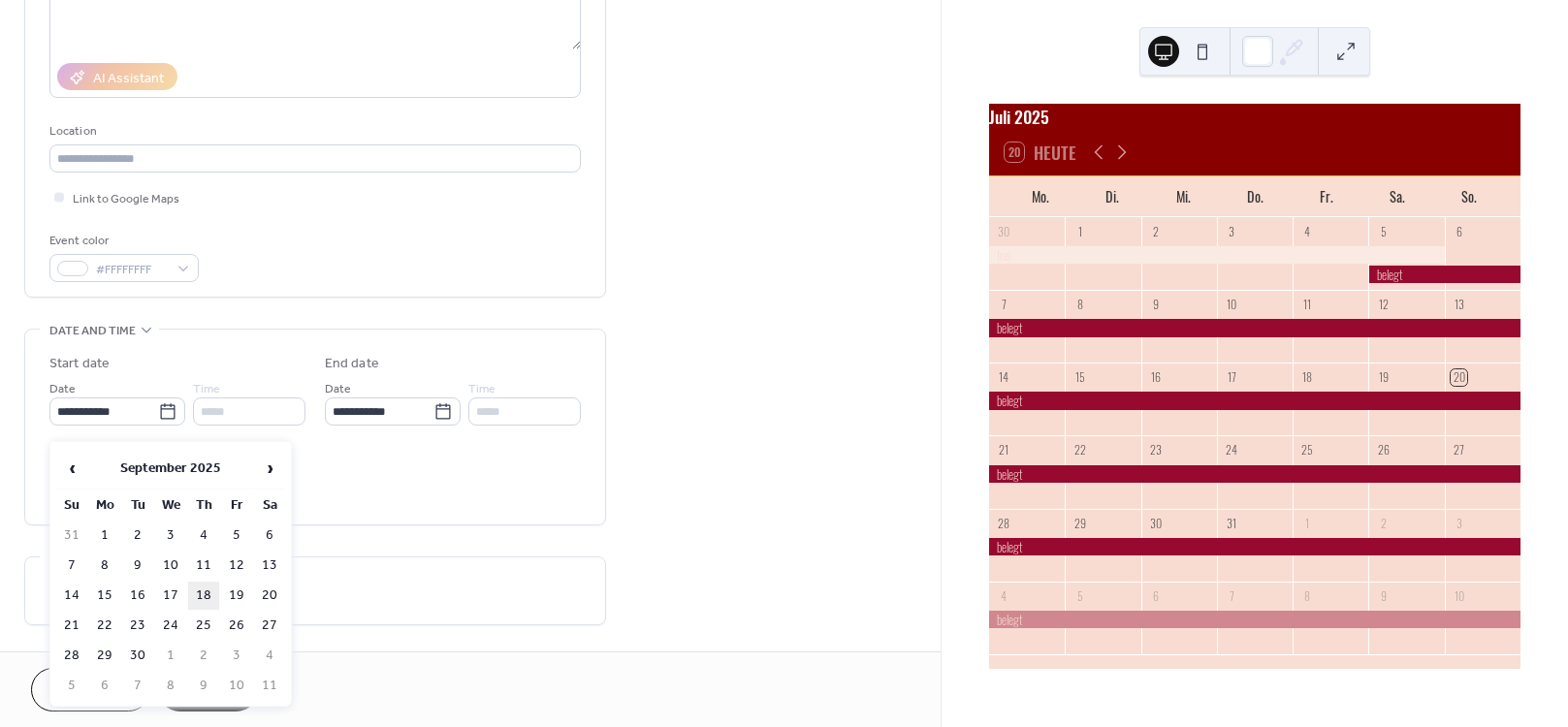 click on "18" at bounding box center [204, 595] 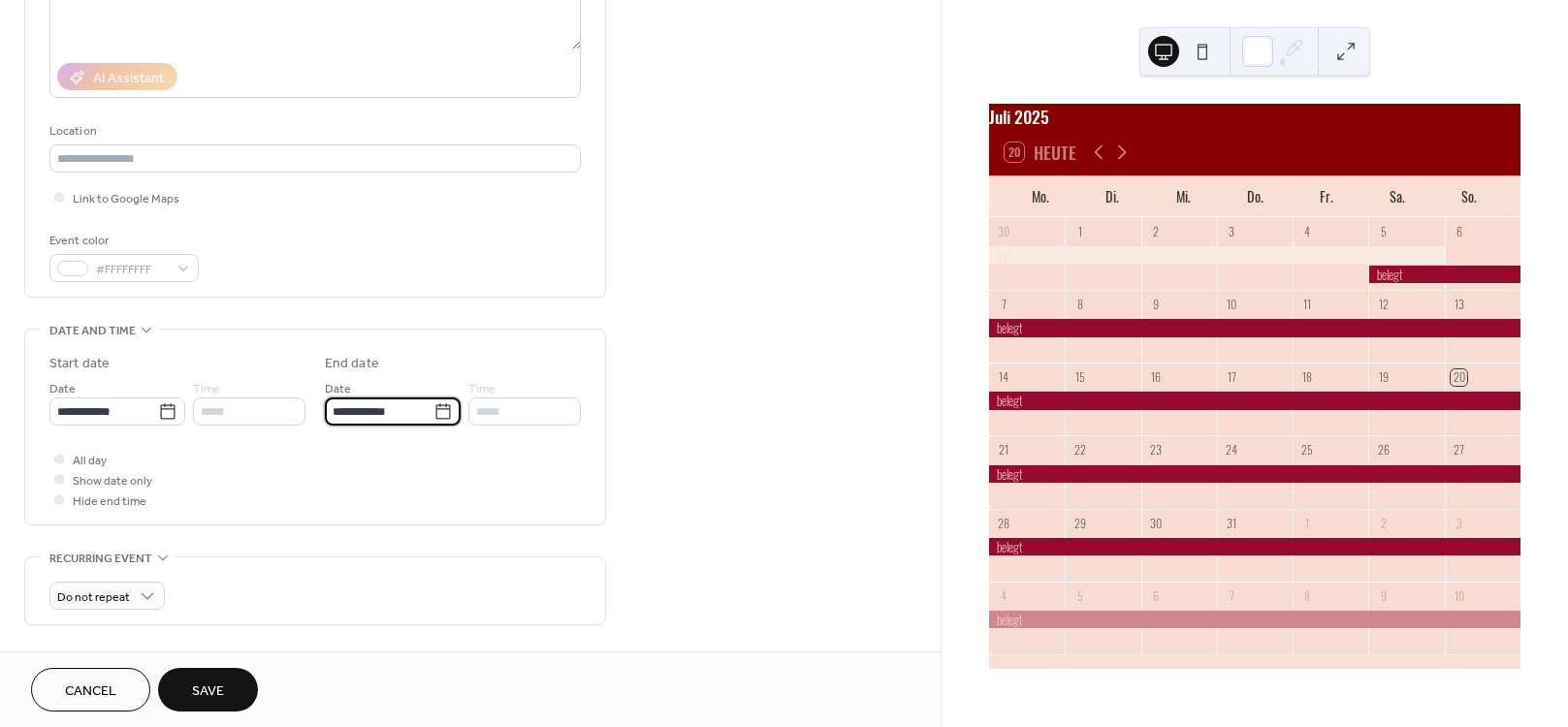 click on "**********" at bounding box center (379, 411) 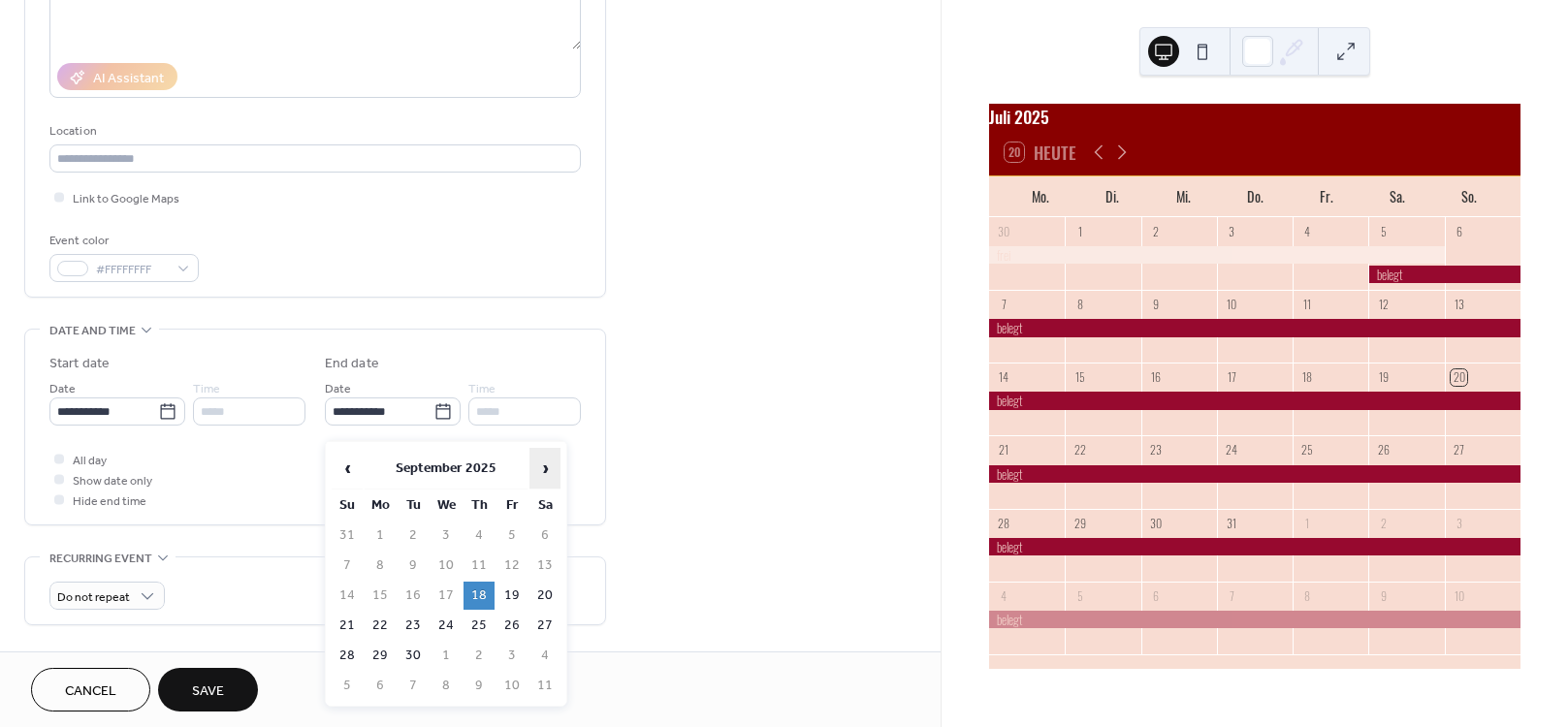 click on "›" at bounding box center [545, 468] 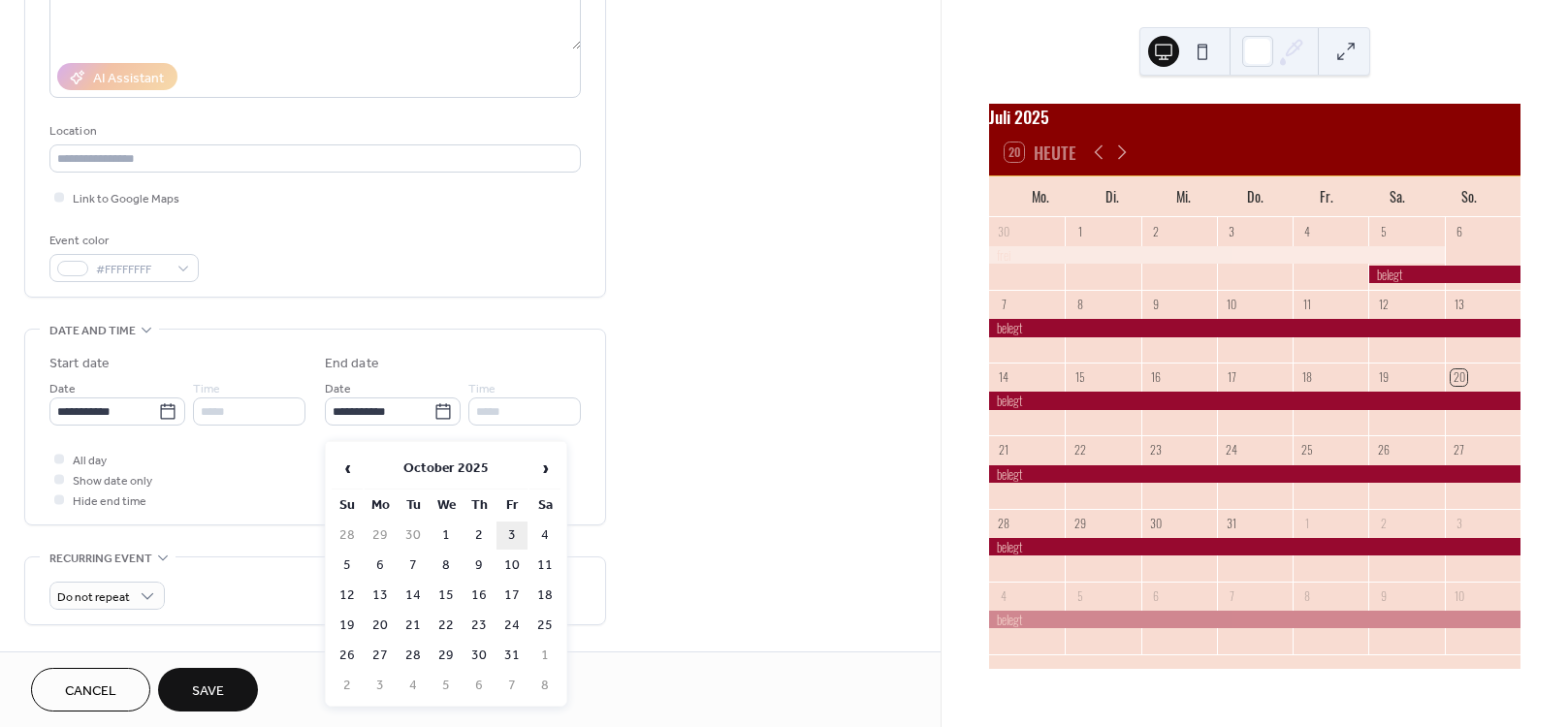 click on "3" at bounding box center (512, 535) 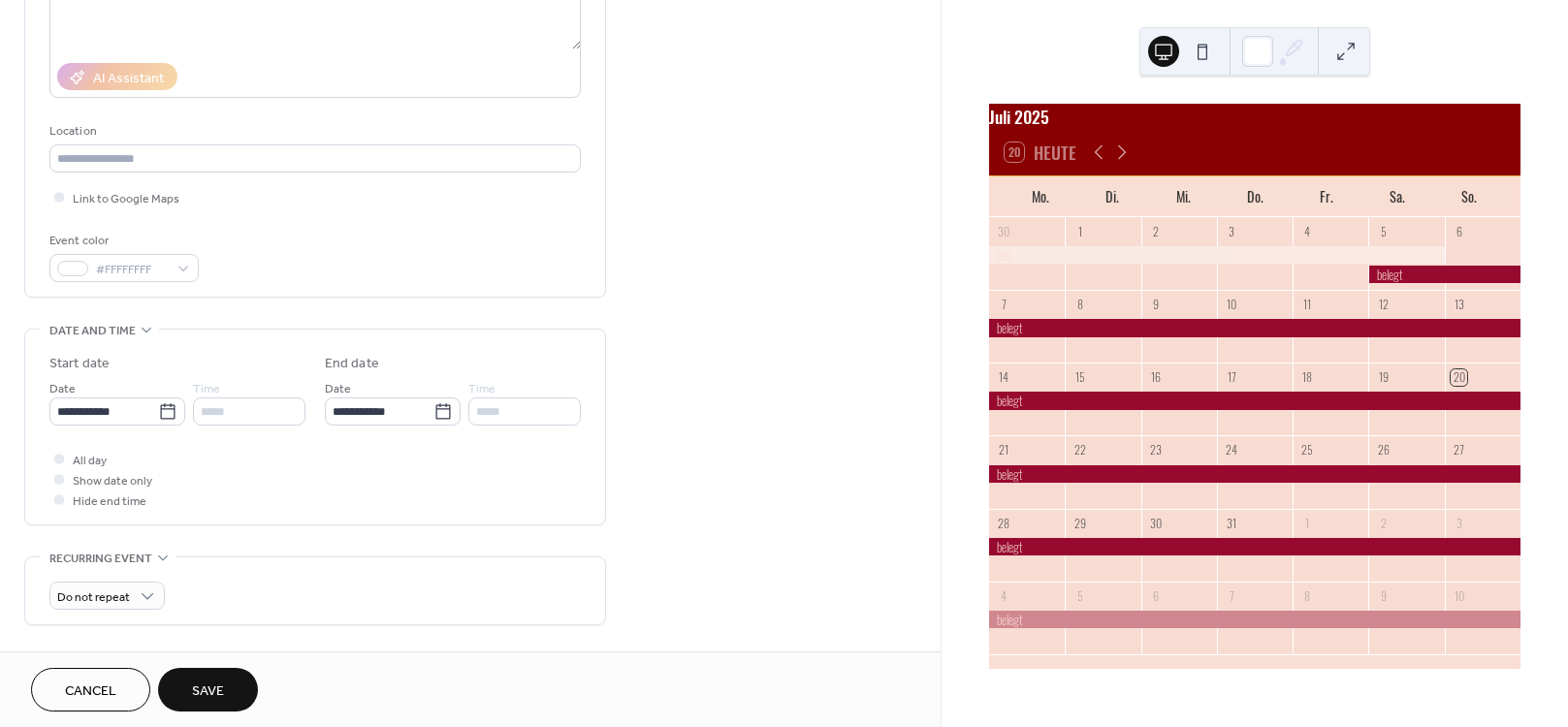 click on "Save" at bounding box center (208, 691) 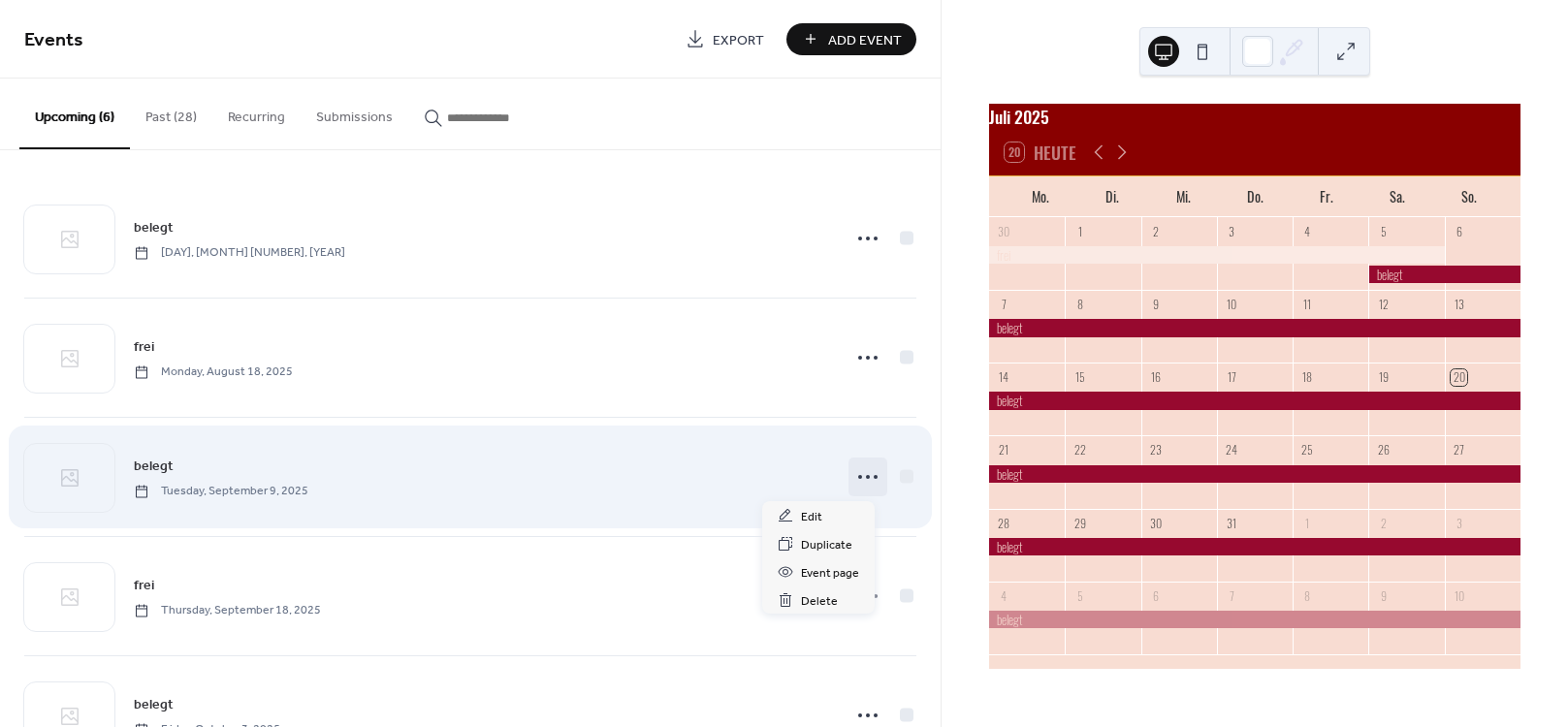 click 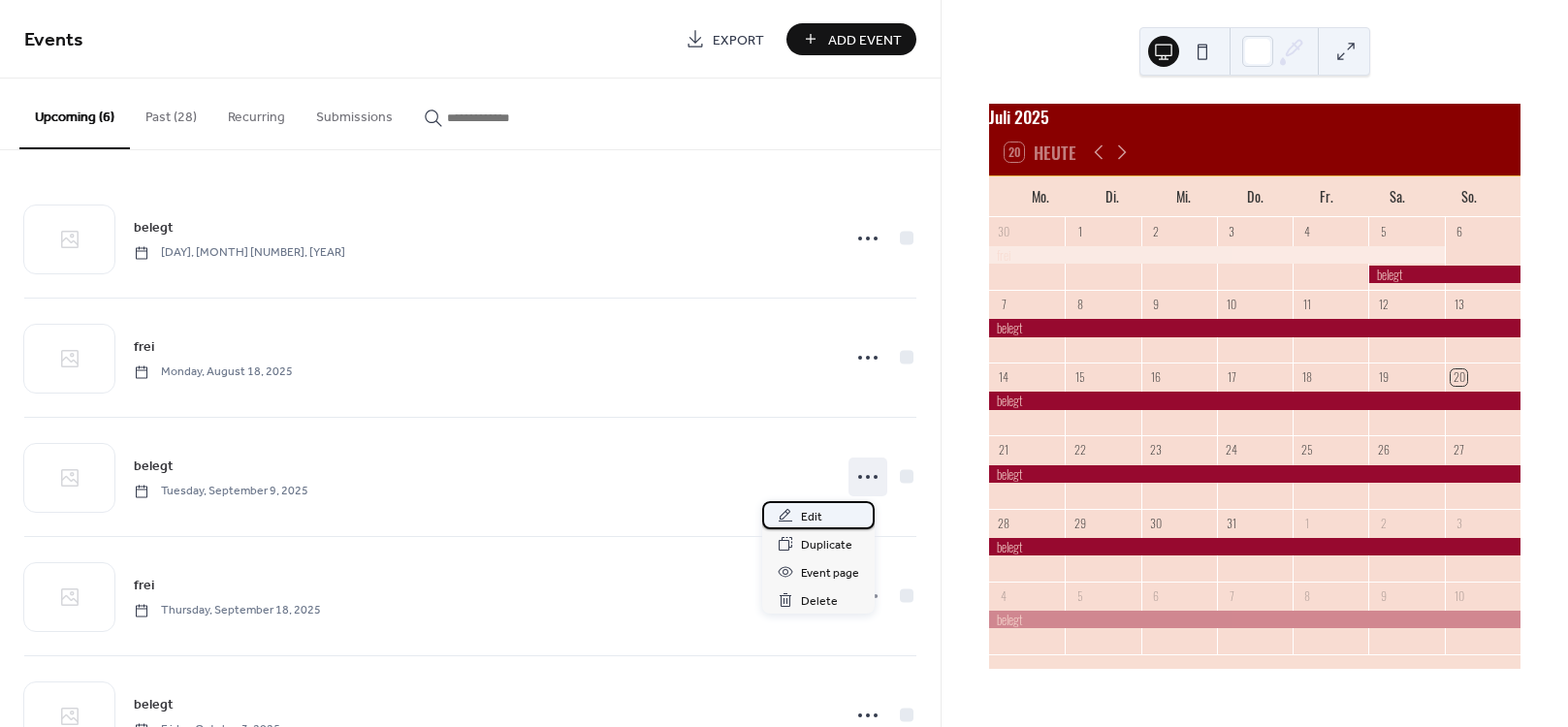 click on "Edit" at bounding box center [812, 517] 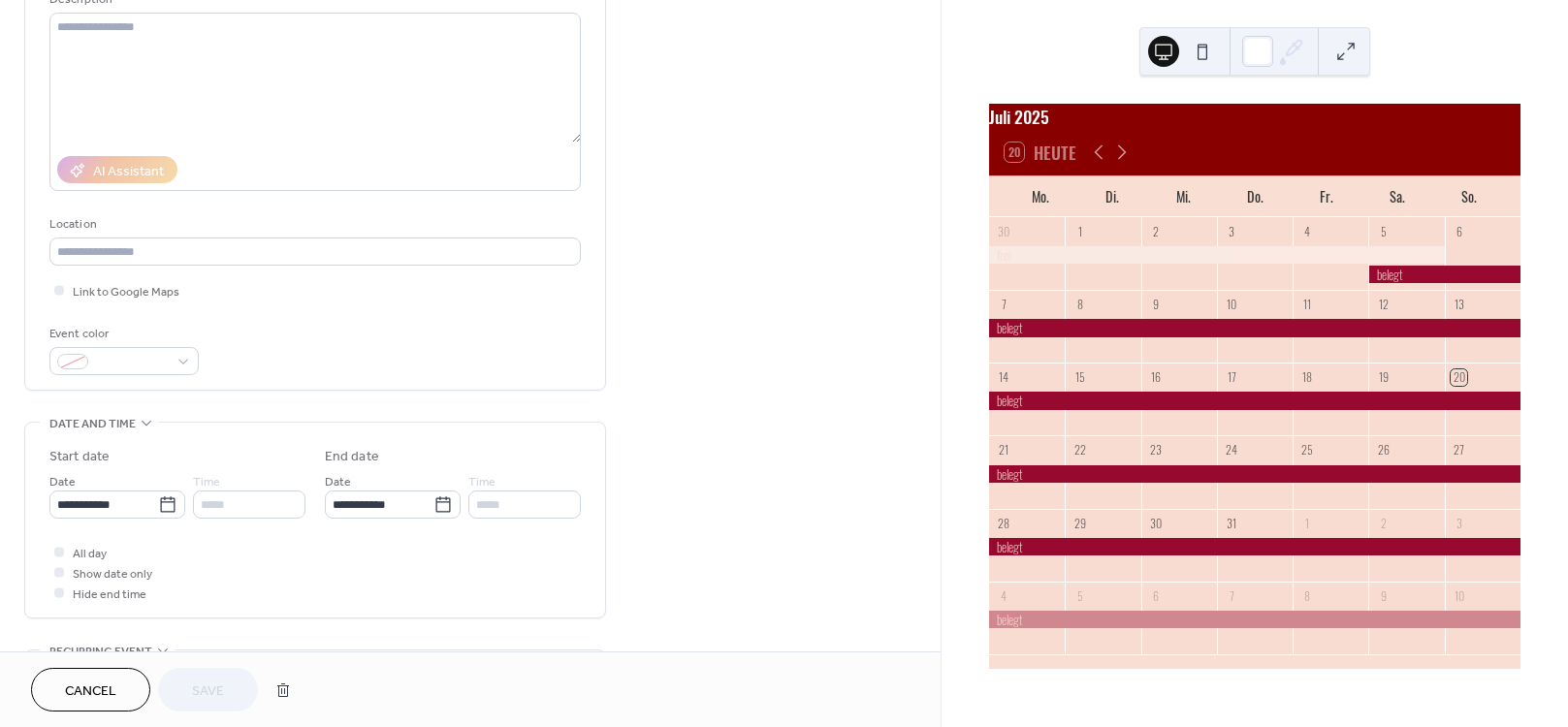 scroll, scrollTop: 268, scrollLeft: 0, axis: vertical 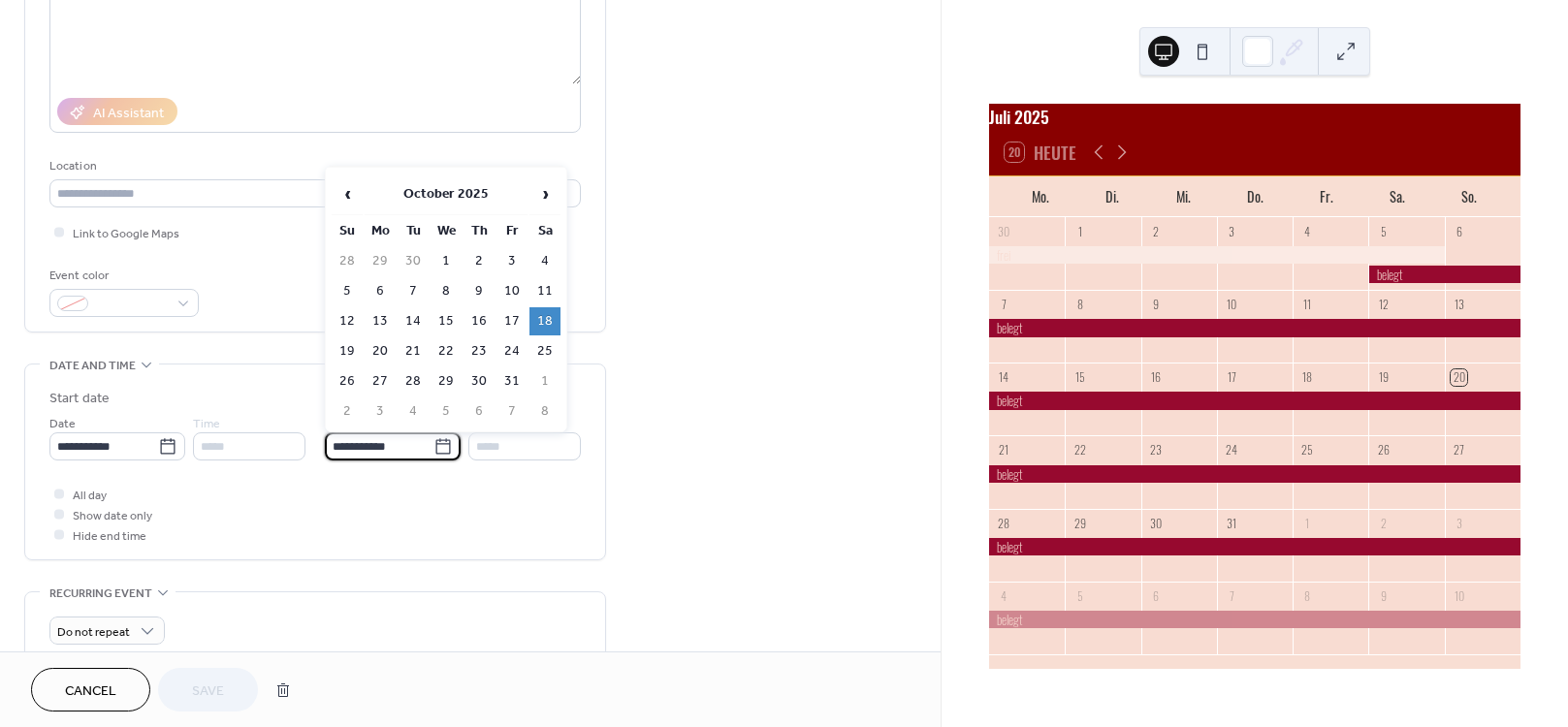 click on "**********" at bounding box center (379, 446) 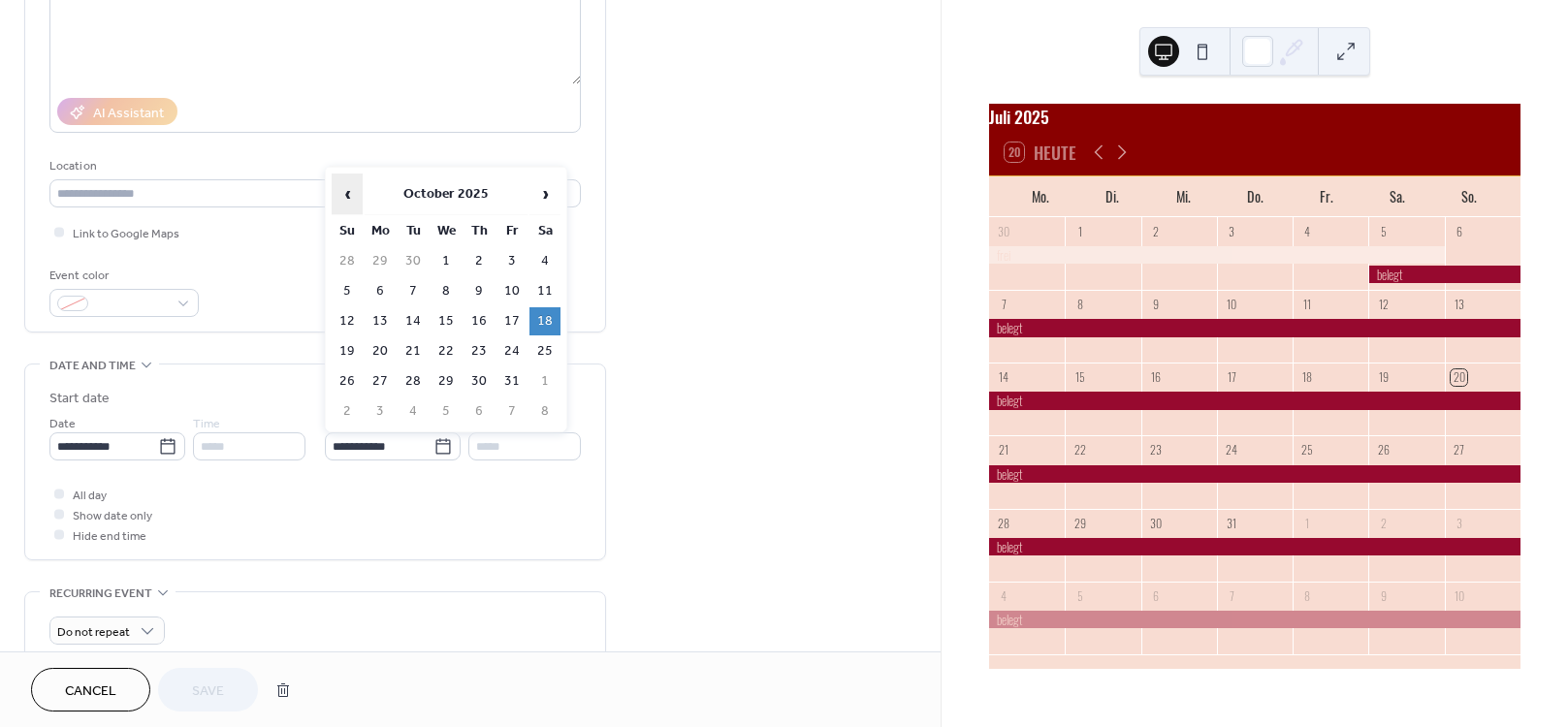 click on "‹" at bounding box center [347, 194] 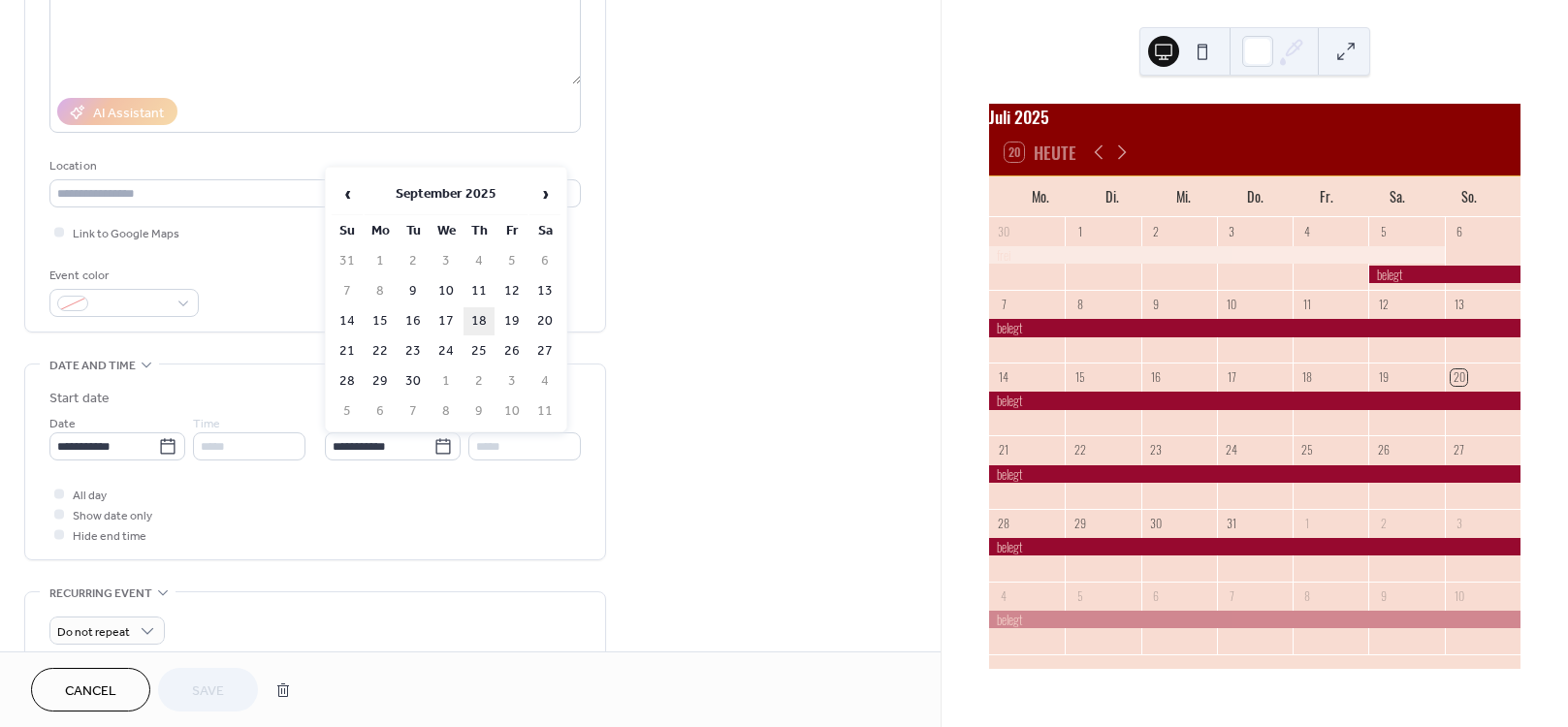 click on "18" at bounding box center [479, 321] 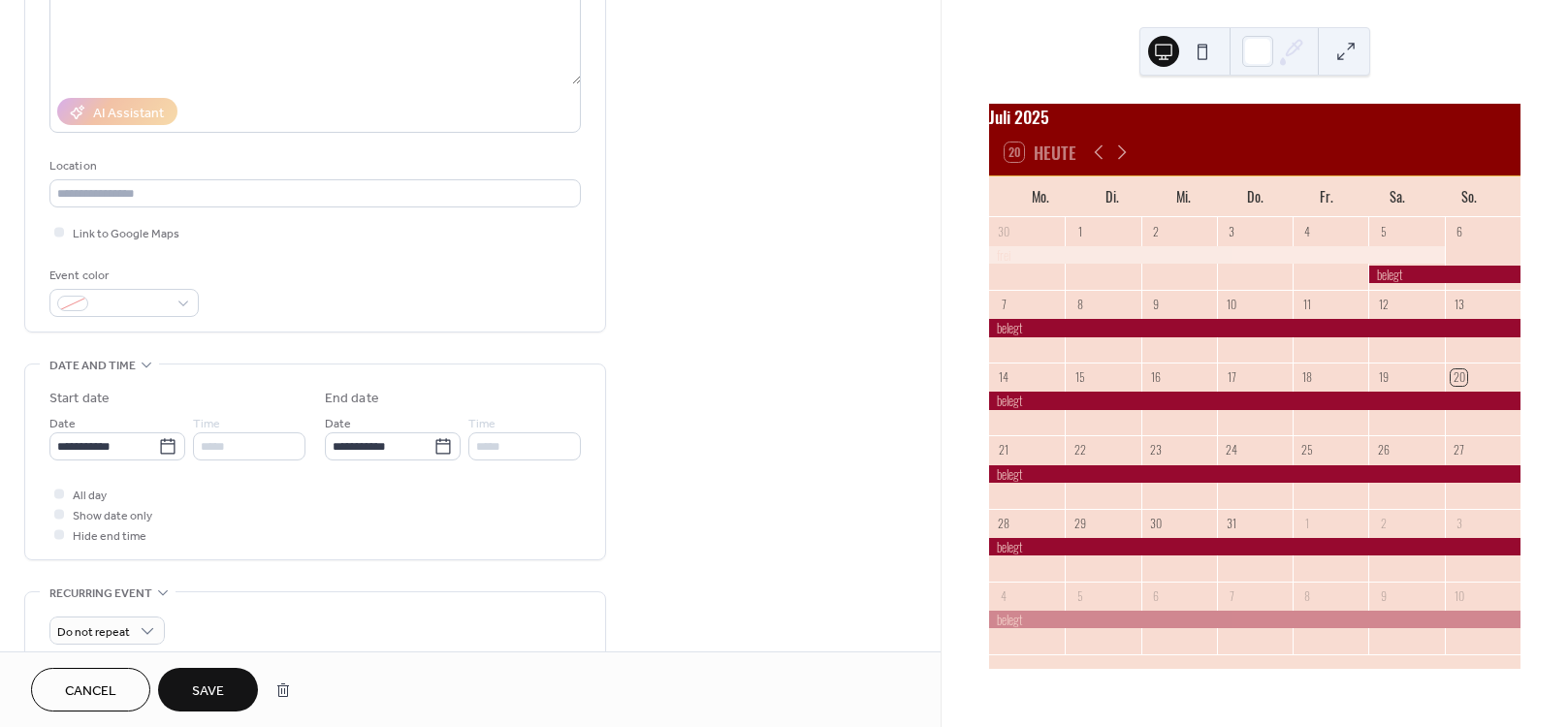 type on "**********" 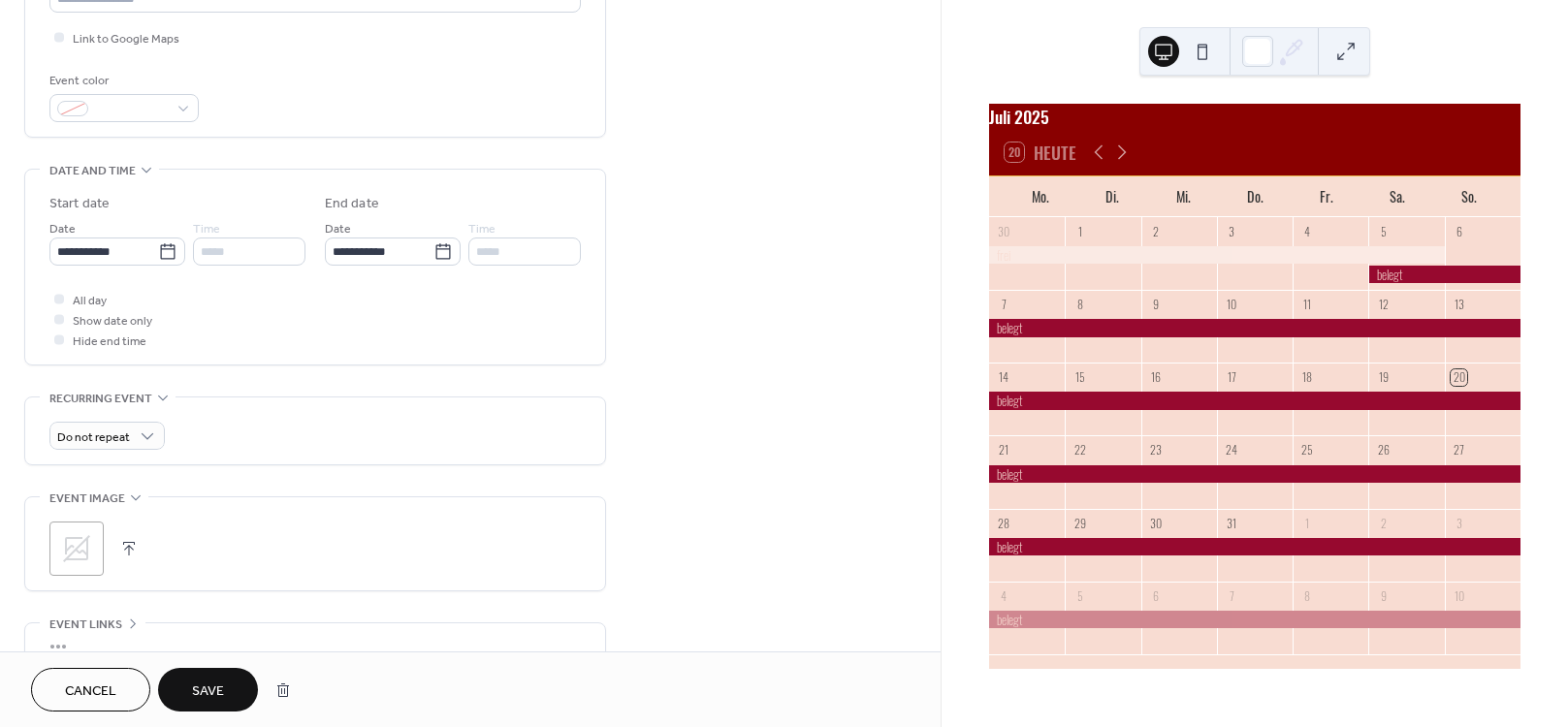 scroll, scrollTop: 547, scrollLeft: 0, axis: vertical 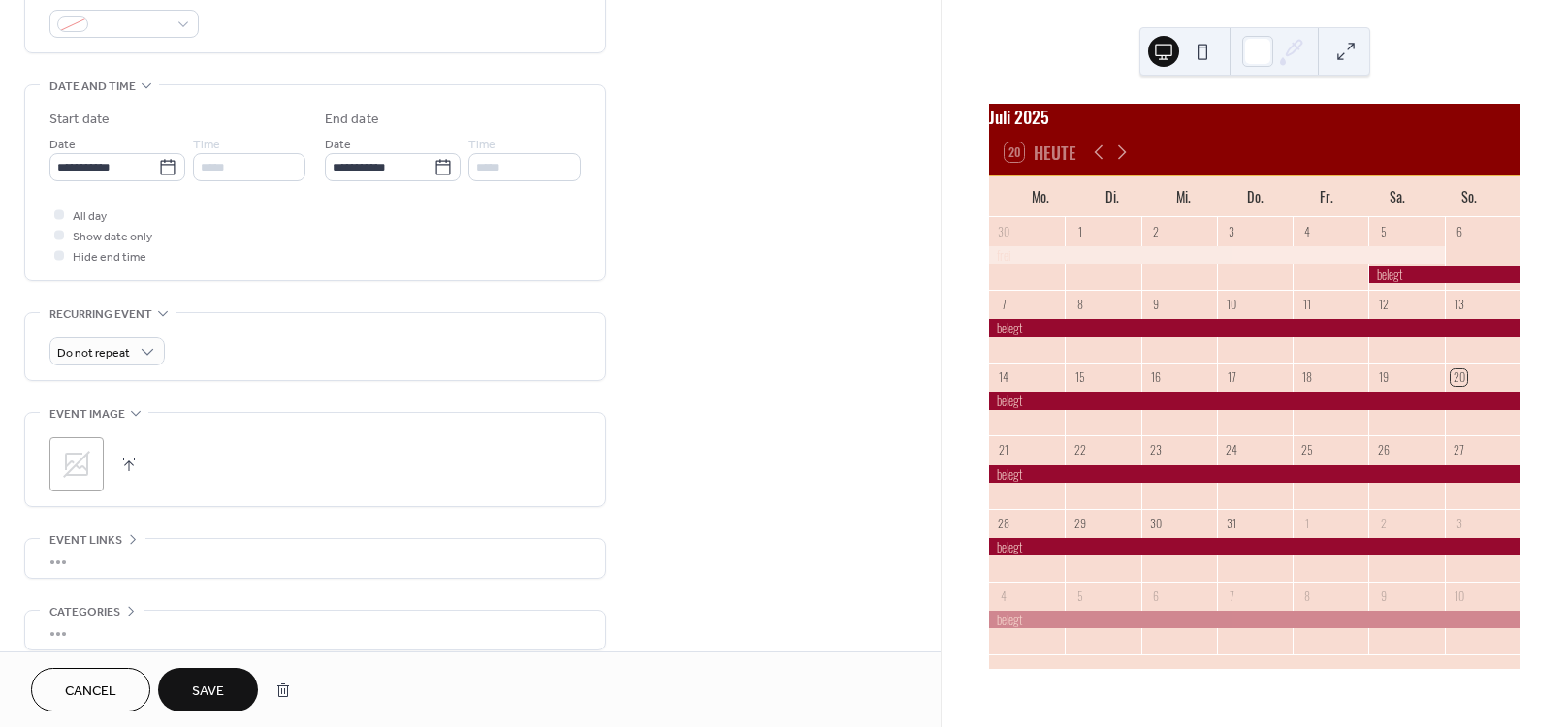 click on "Save" at bounding box center (208, 691) 